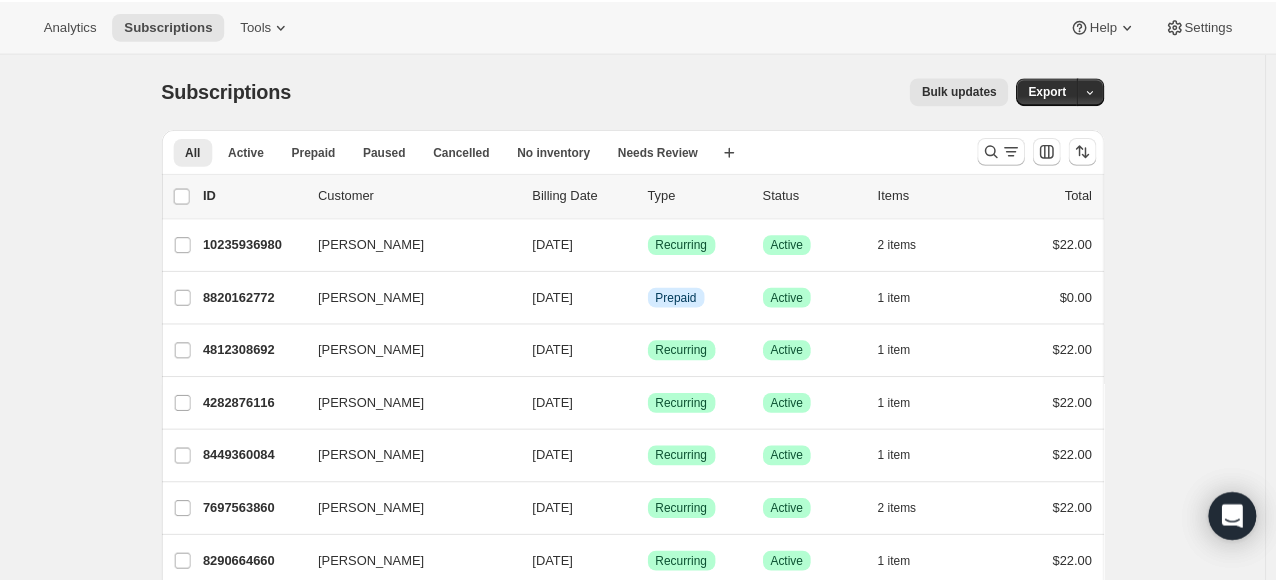 scroll, scrollTop: 0, scrollLeft: 0, axis: both 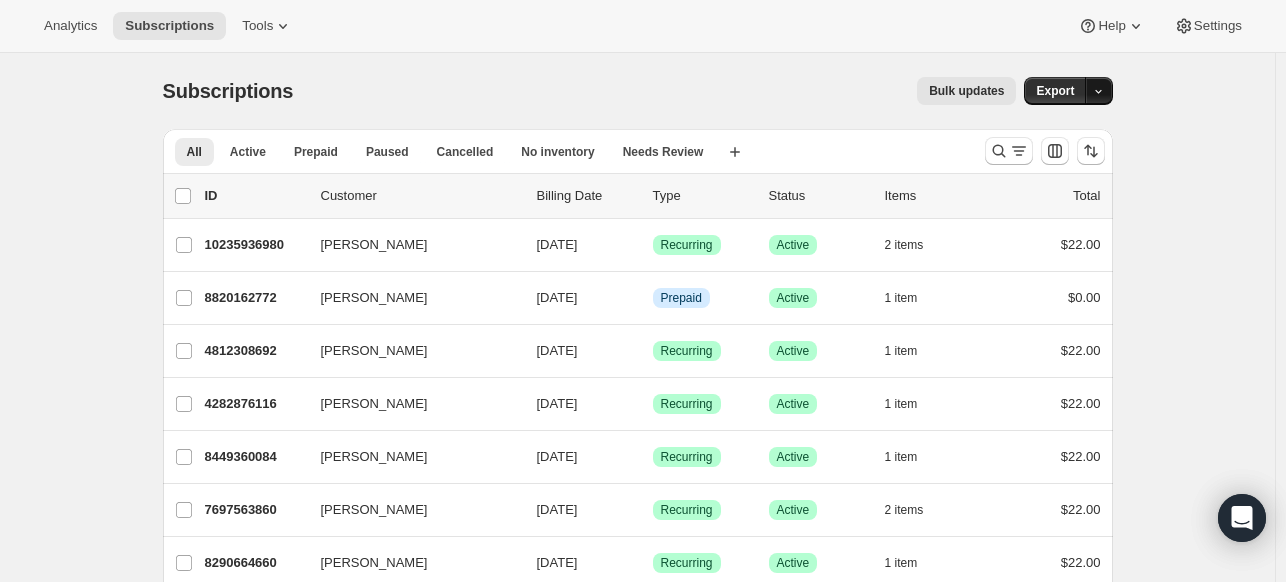 click 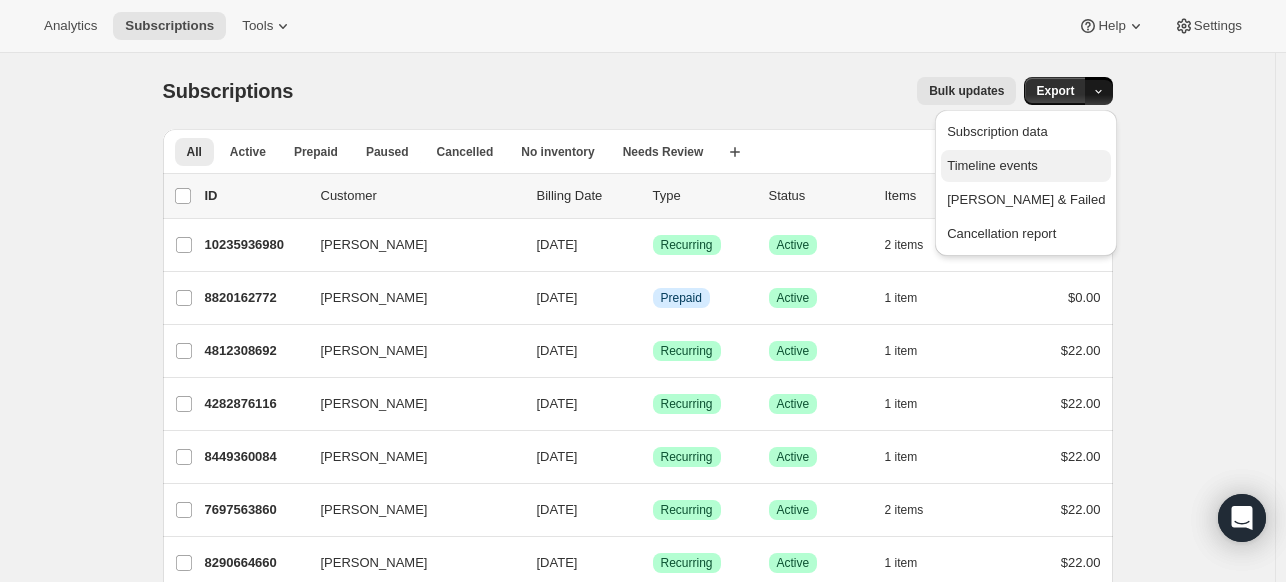 click on "Timeline events" at bounding box center [992, 165] 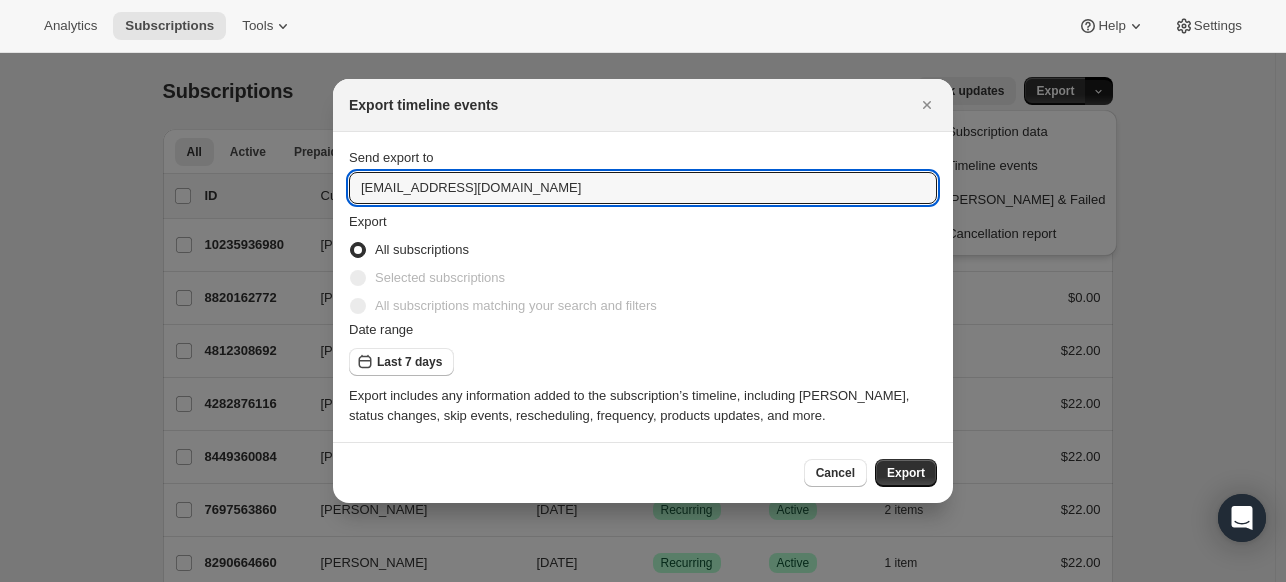 drag, startPoint x: 381, startPoint y: 185, endPoint x: 292, endPoint y: 175, distance: 89.560036 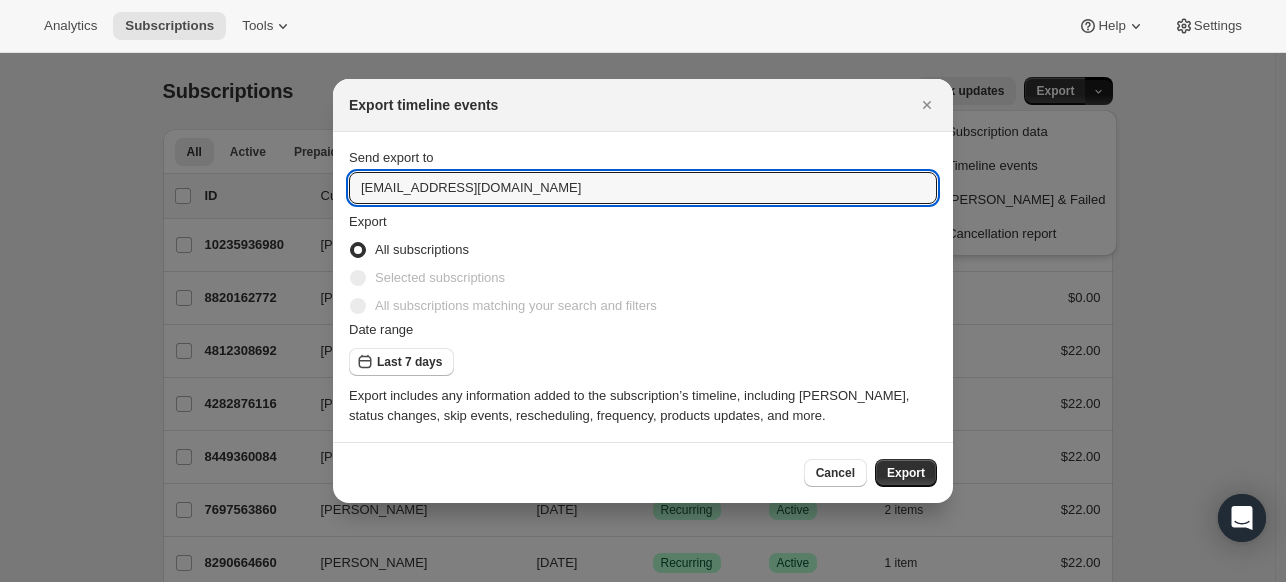 click on "Export timeline events Send export to info@amodatea.com Export All subscriptions Selected subscriptions All subscriptions matching your search and filters Date range Last 7 days Export includes any information added to the subscription’s timeline, including billings, status changes, skip events, rescheduling, frequency, products updates, and more. Cancel Export" at bounding box center (643, 2980) 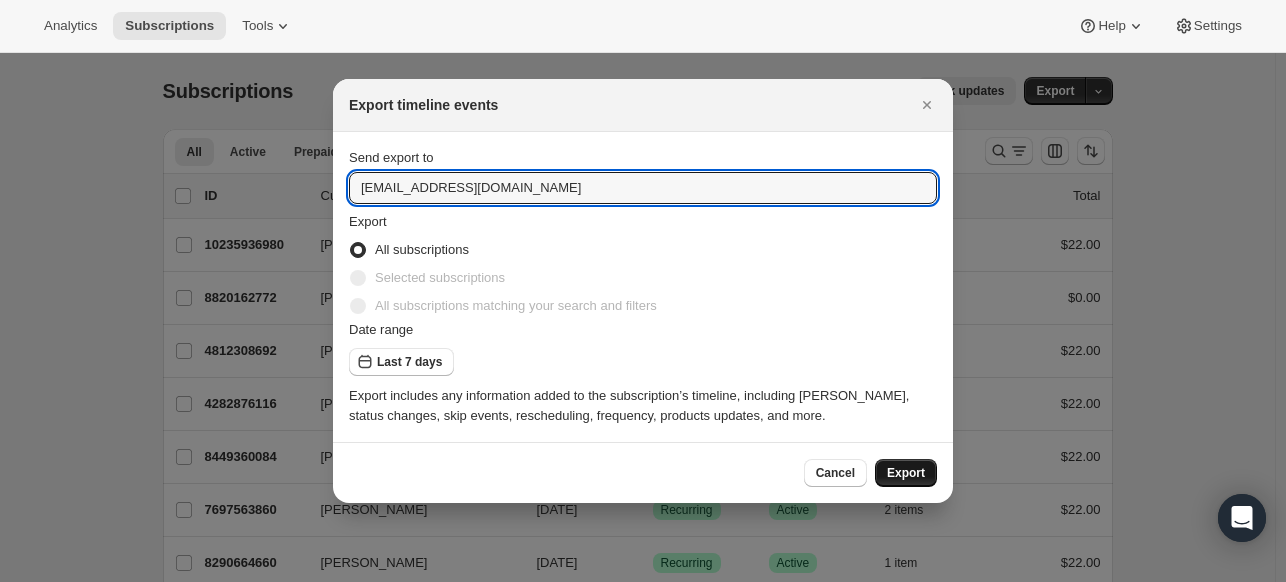 type on "hello@amodatea.com" 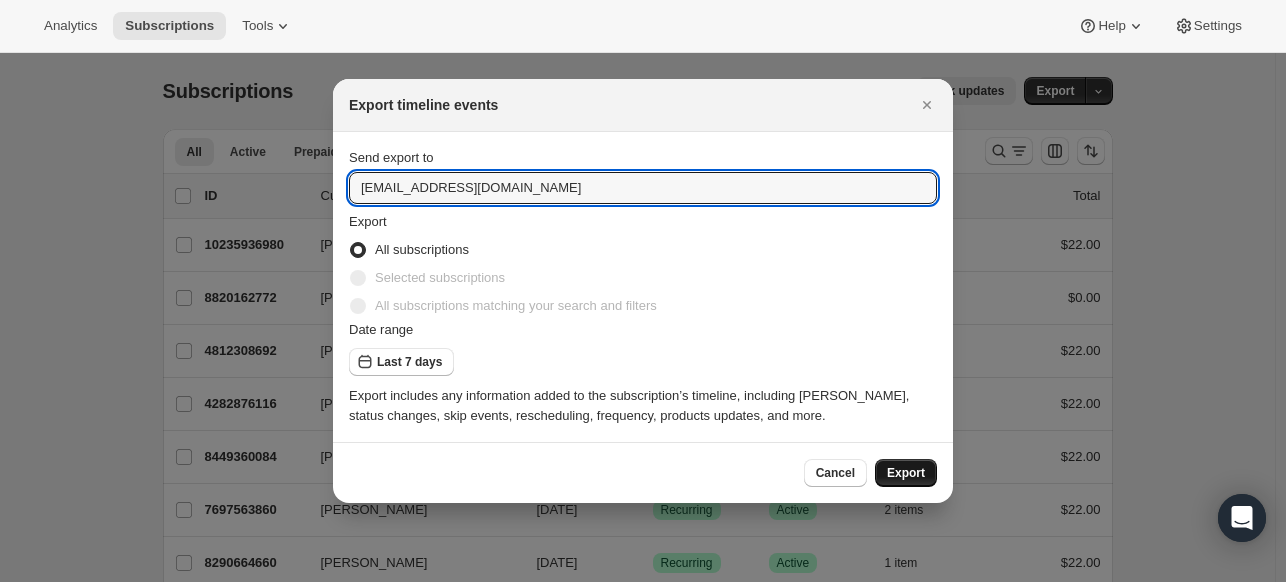 click on "Export" at bounding box center (906, 473) 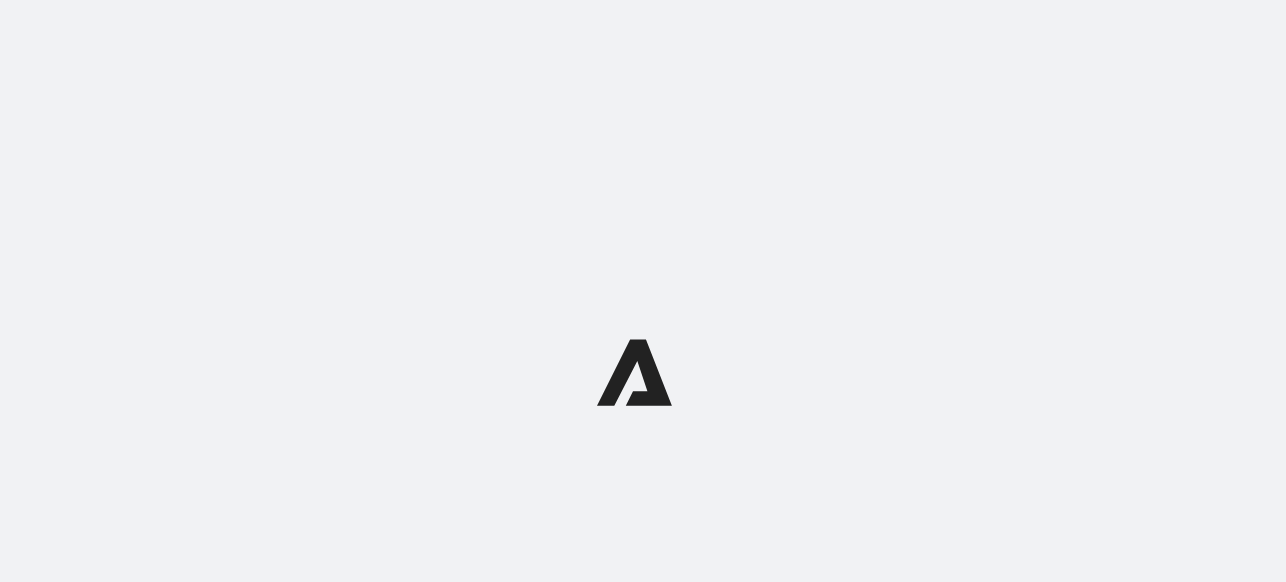 scroll, scrollTop: 0, scrollLeft: 0, axis: both 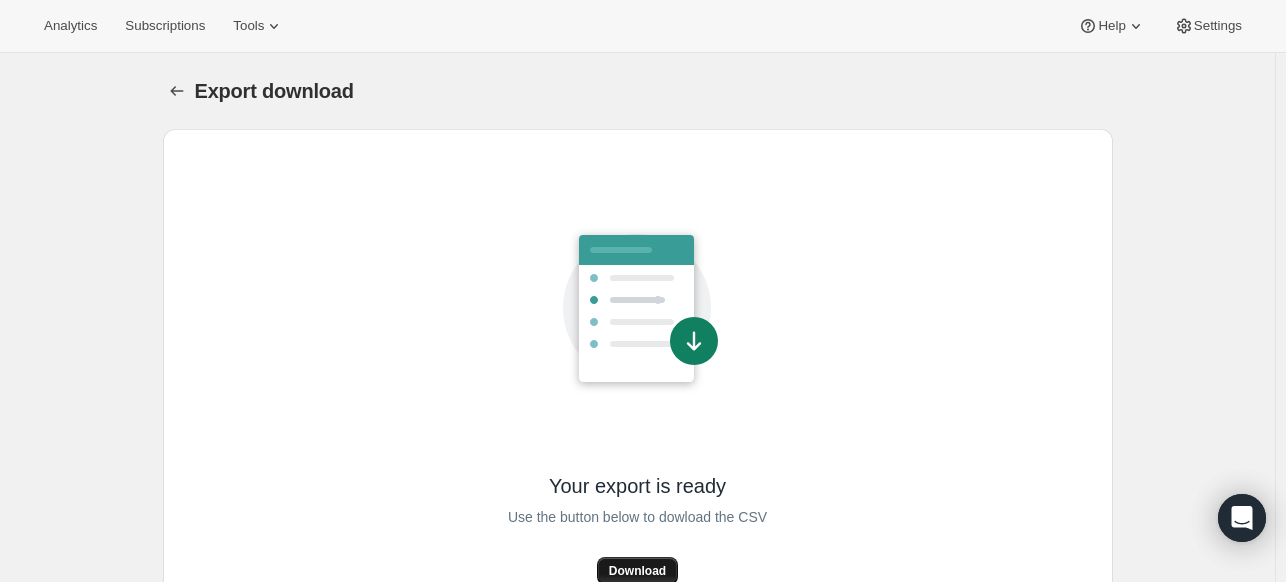 click on "Download" at bounding box center [637, 571] 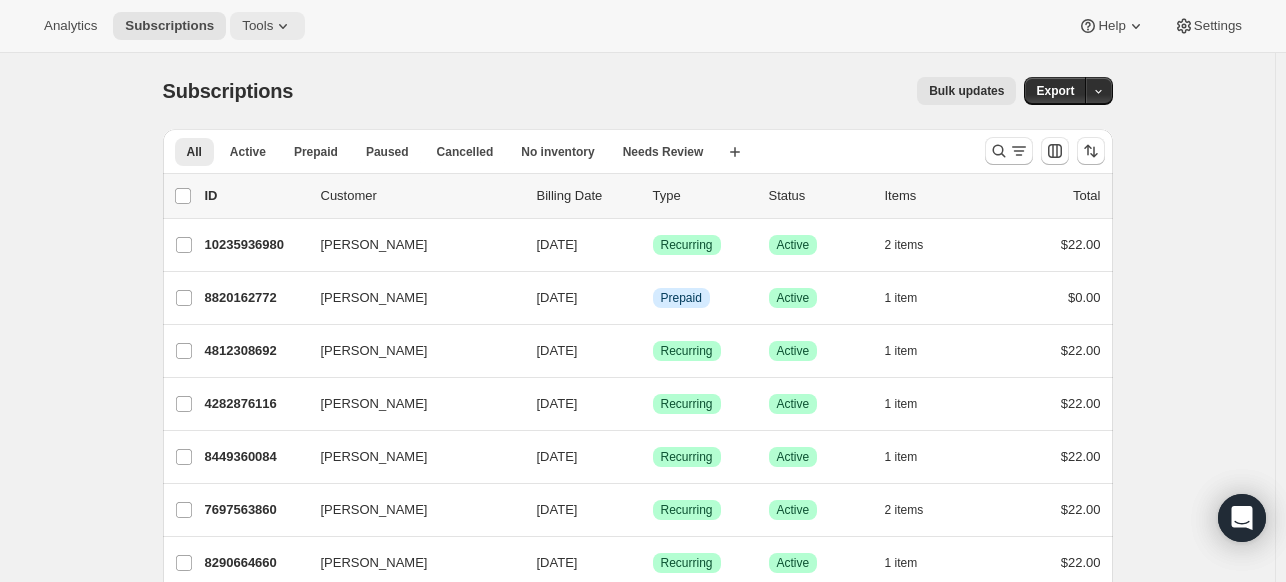 click on "Tools" at bounding box center [257, 26] 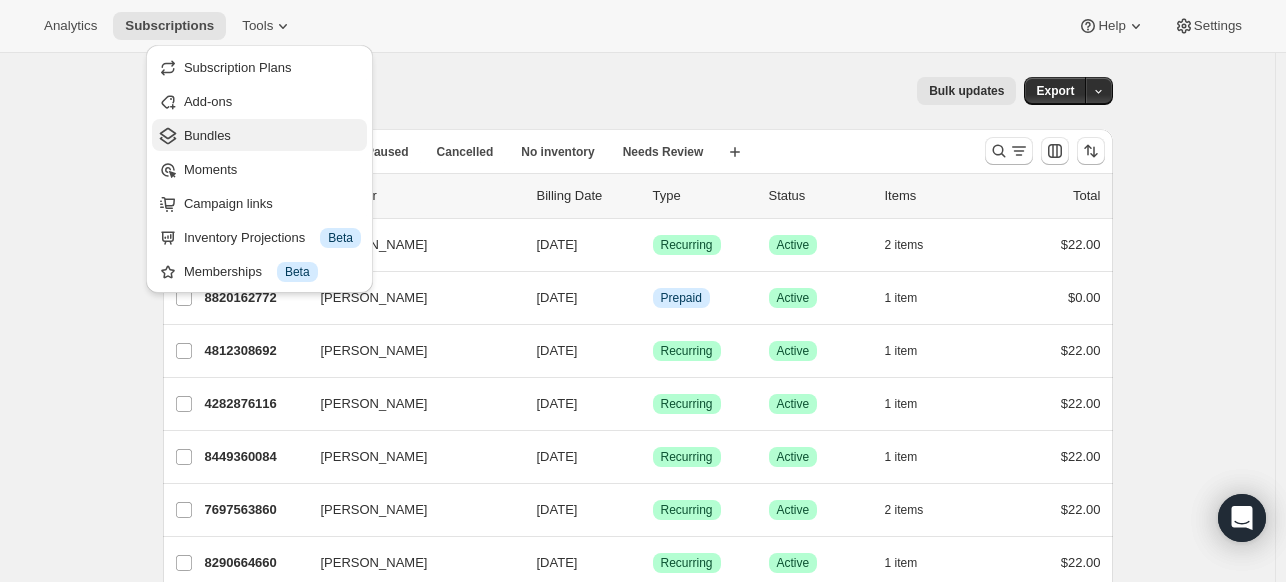 click on "Bundles" at bounding box center [207, 135] 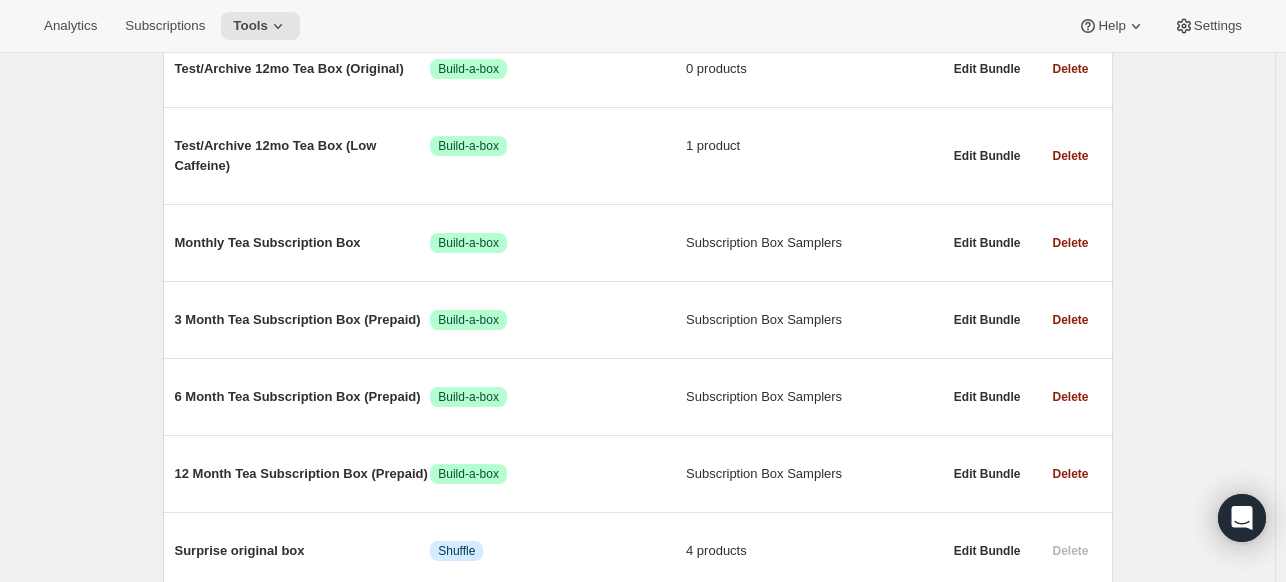 scroll, scrollTop: 314, scrollLeft: 0, axis: vertical 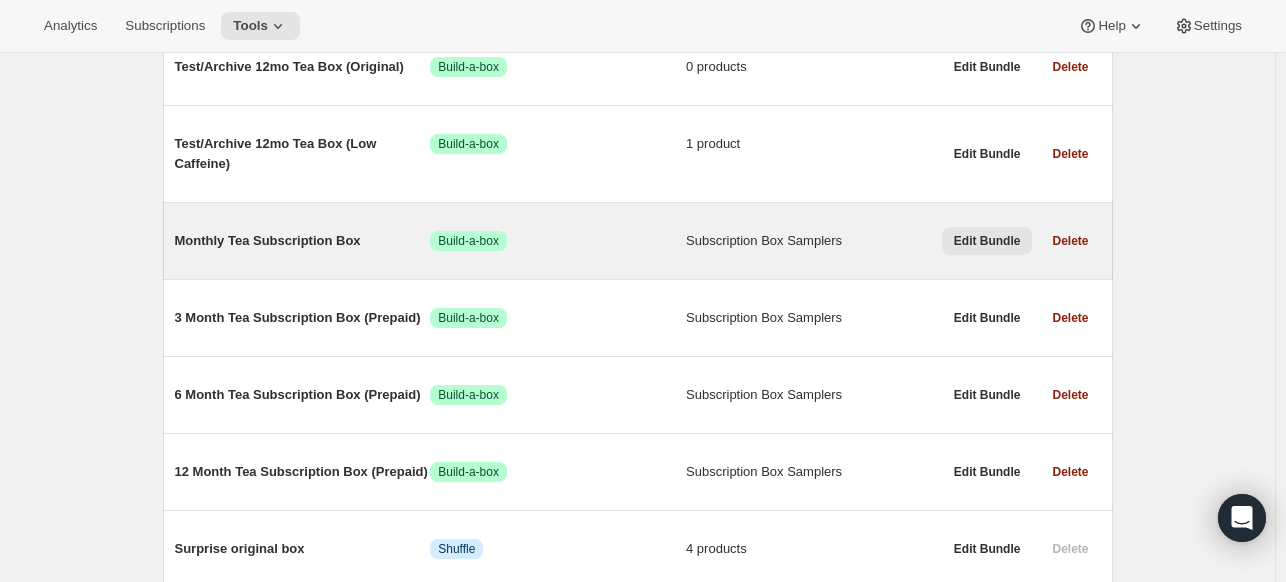 click on "Edit Bundle" at bounding box center (987, 241) 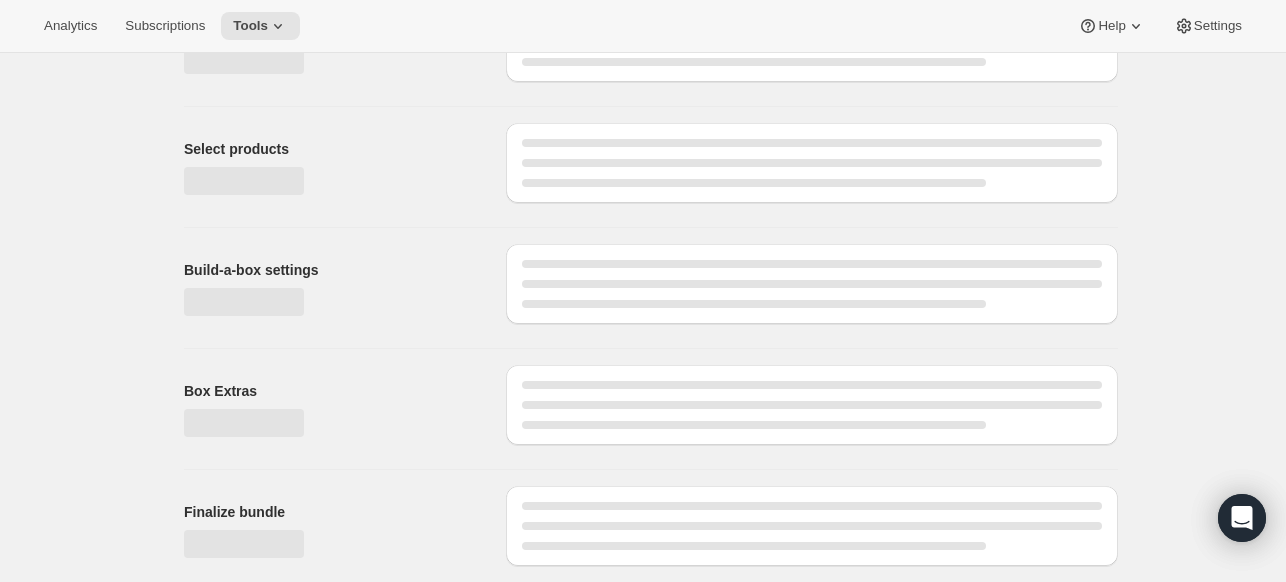 scroll, scrollTop: 0, scrollLeft: 0, axis: both 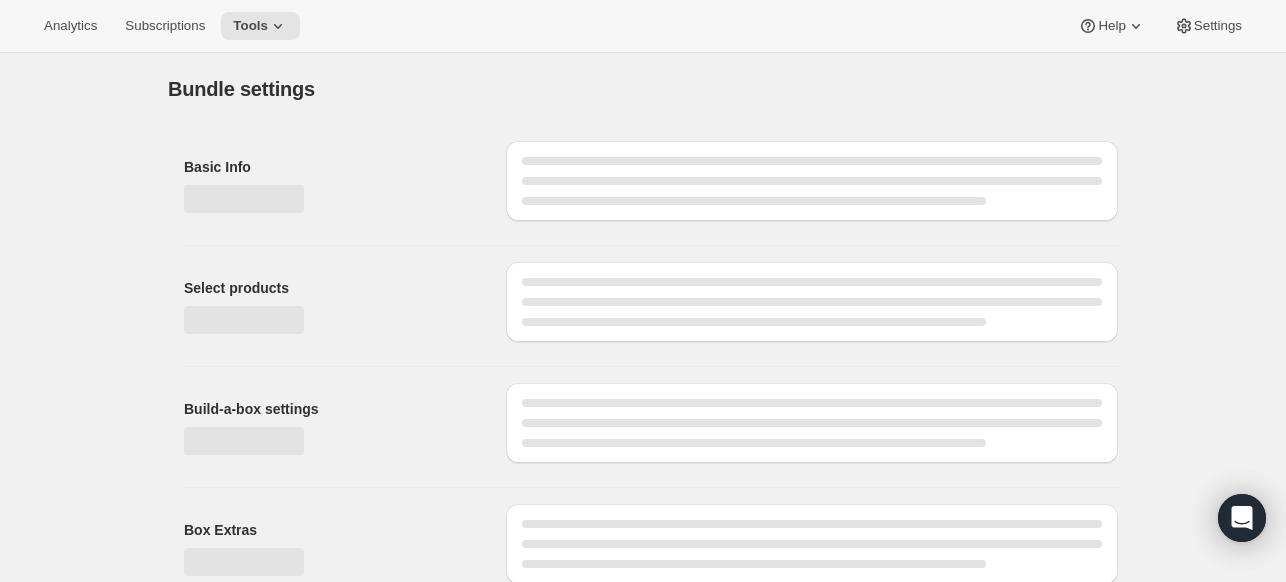 type on "Monthly Tea Subscription Box" 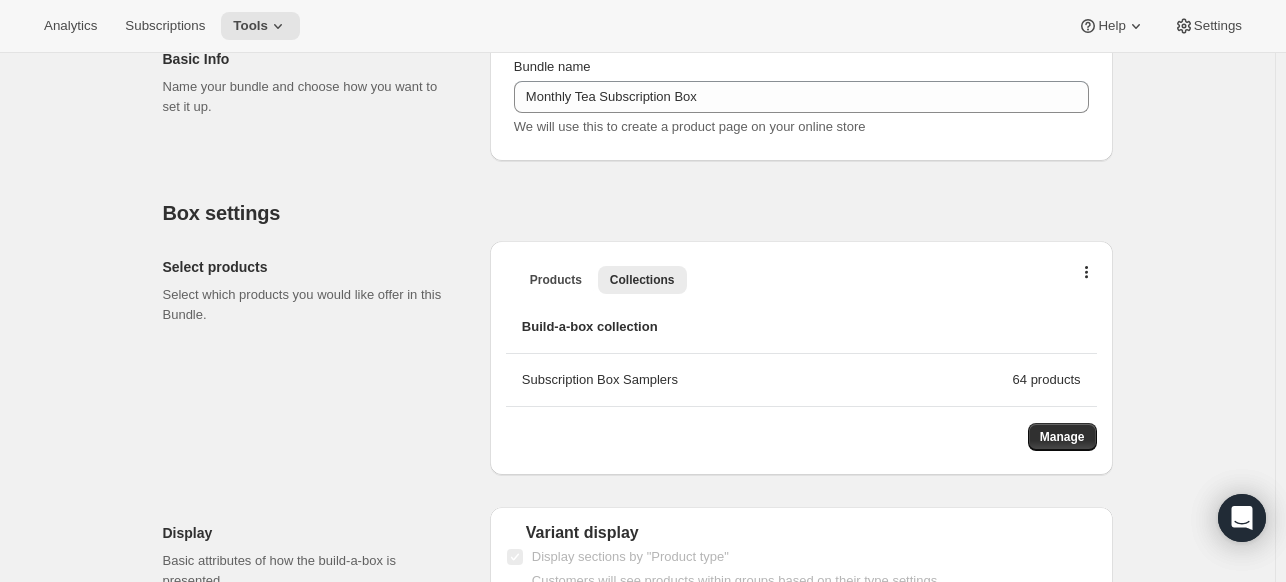 scroll, scrollTop: 511, scrollLeft: 0, axis: vertical 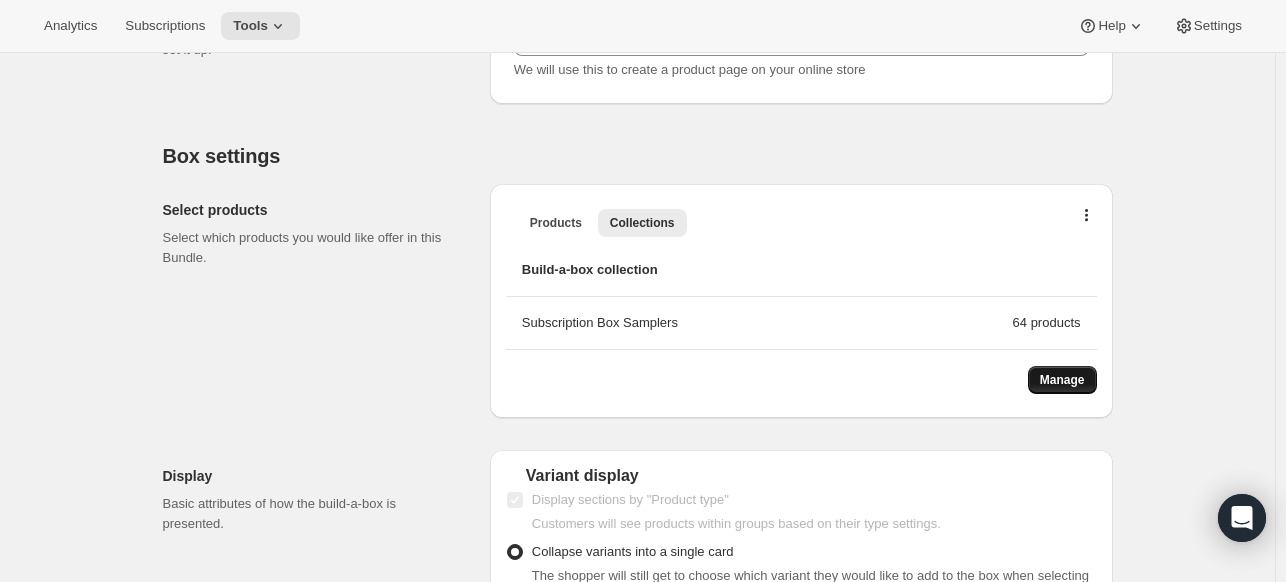 click on "Manage" at bounding box center [1062, 380] 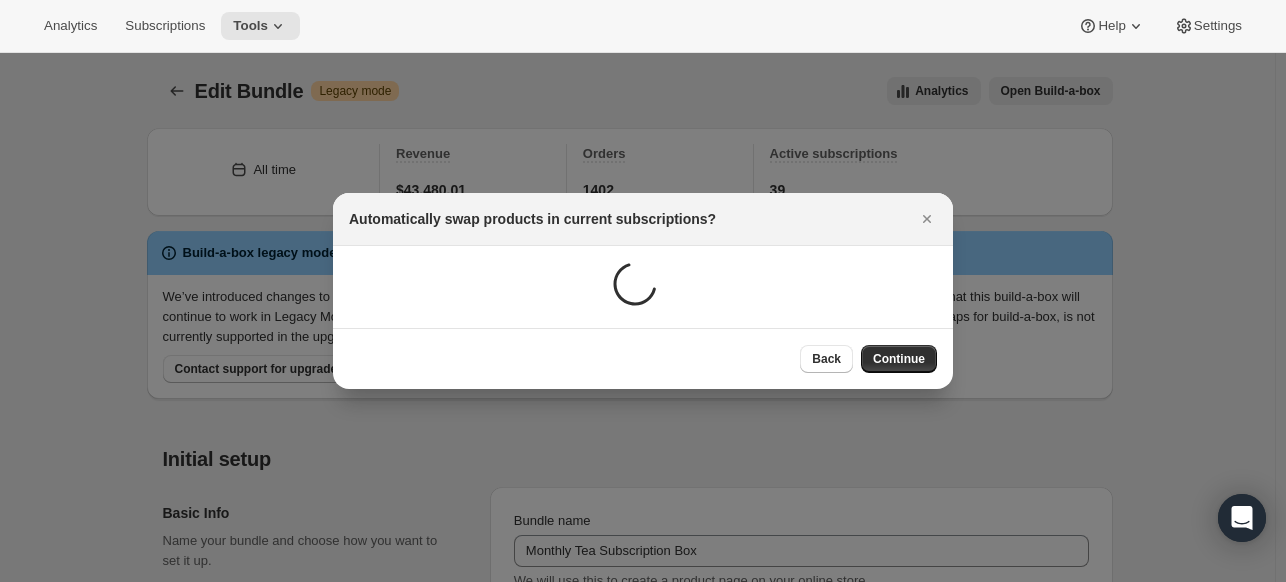 scroll, scrollTop: 0, scrollLeft: 0, axis: both 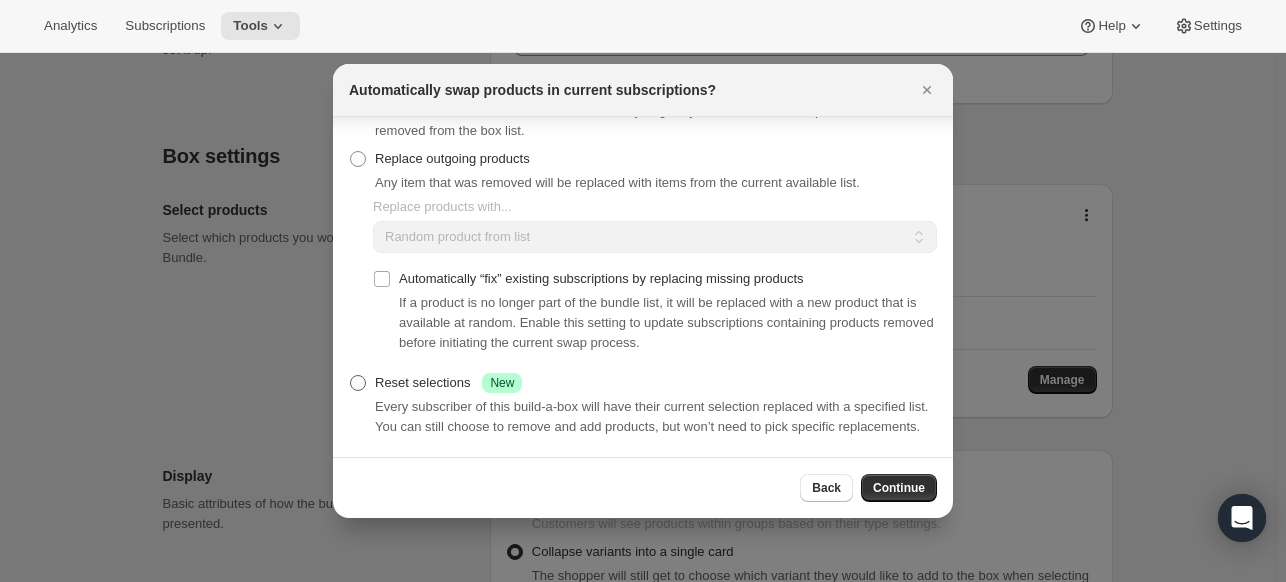 click at bounding box center [358, 383] 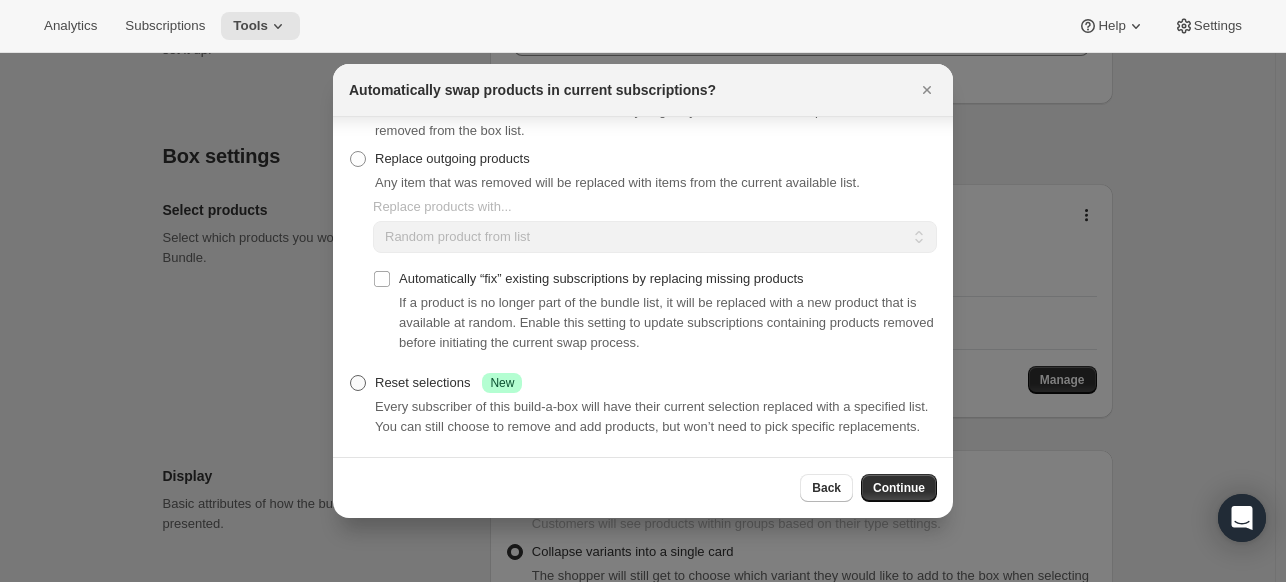 radio on "true" 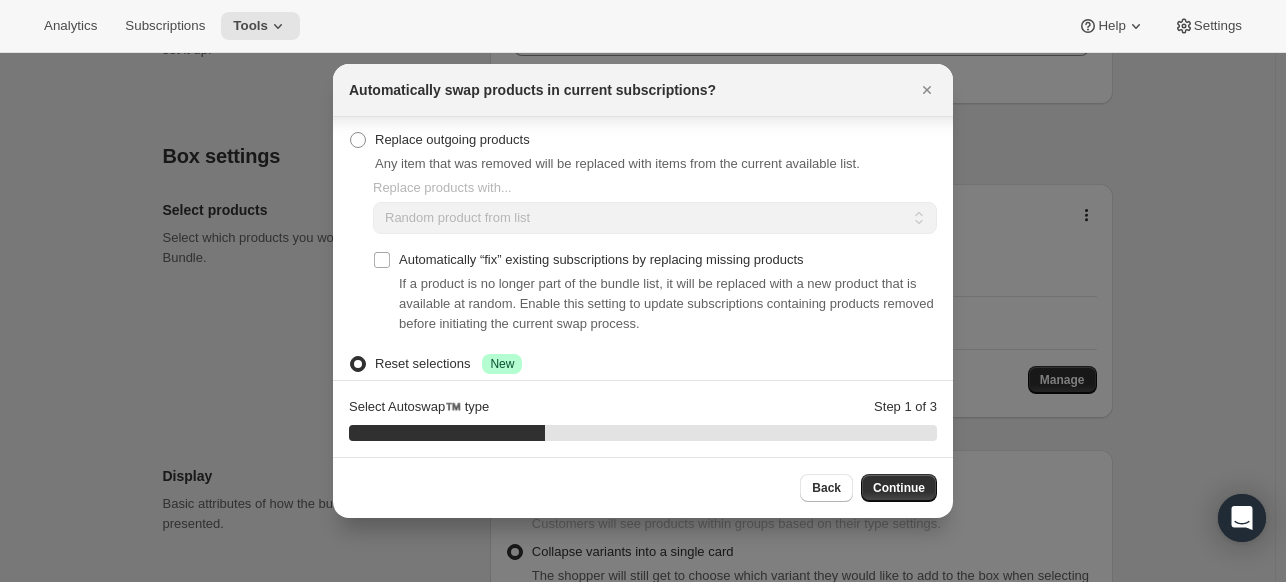 scroll, scrollTop: 156, scrollLeft: 0, axis: vertical 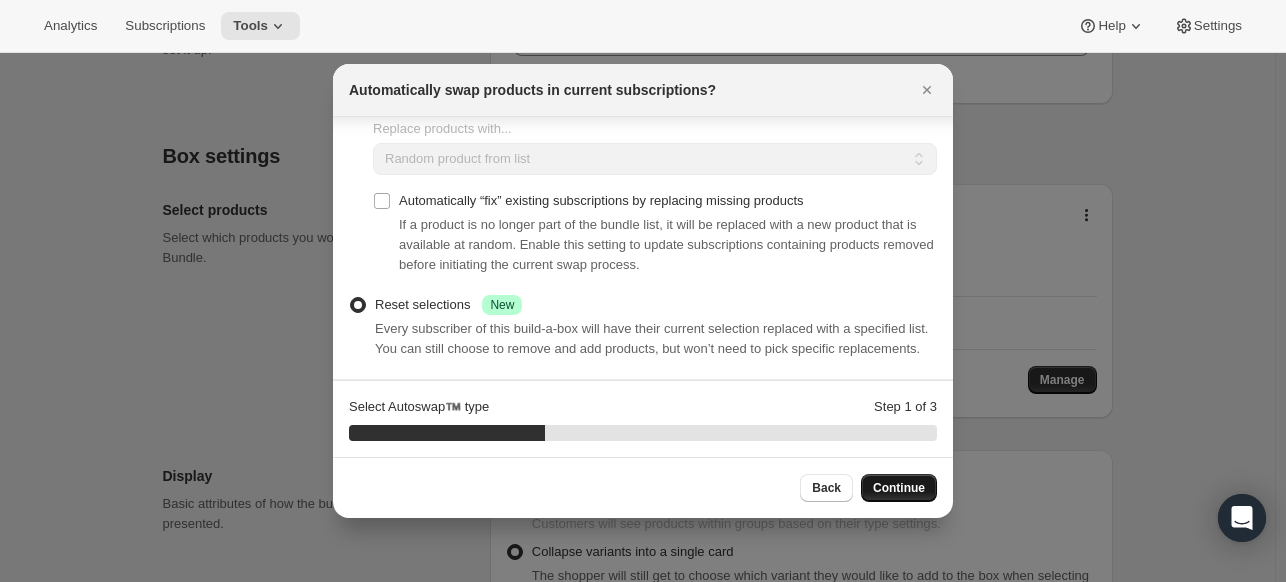 click on "Continue" at bounding box center (899, 488) 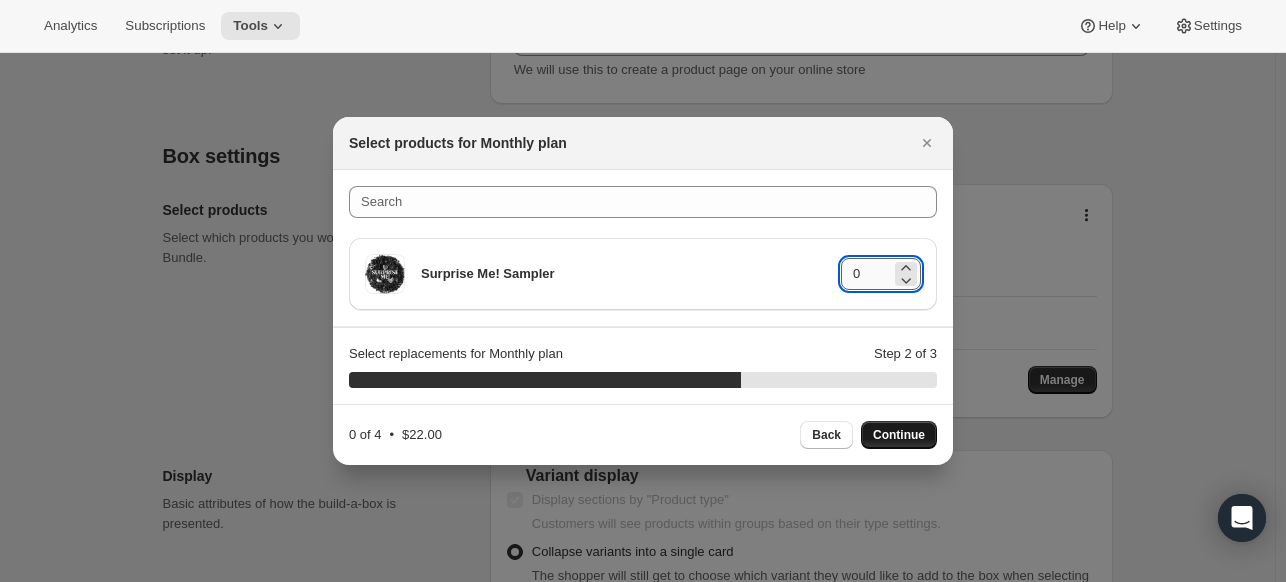 click on "0" at bounding box center [866, 274] 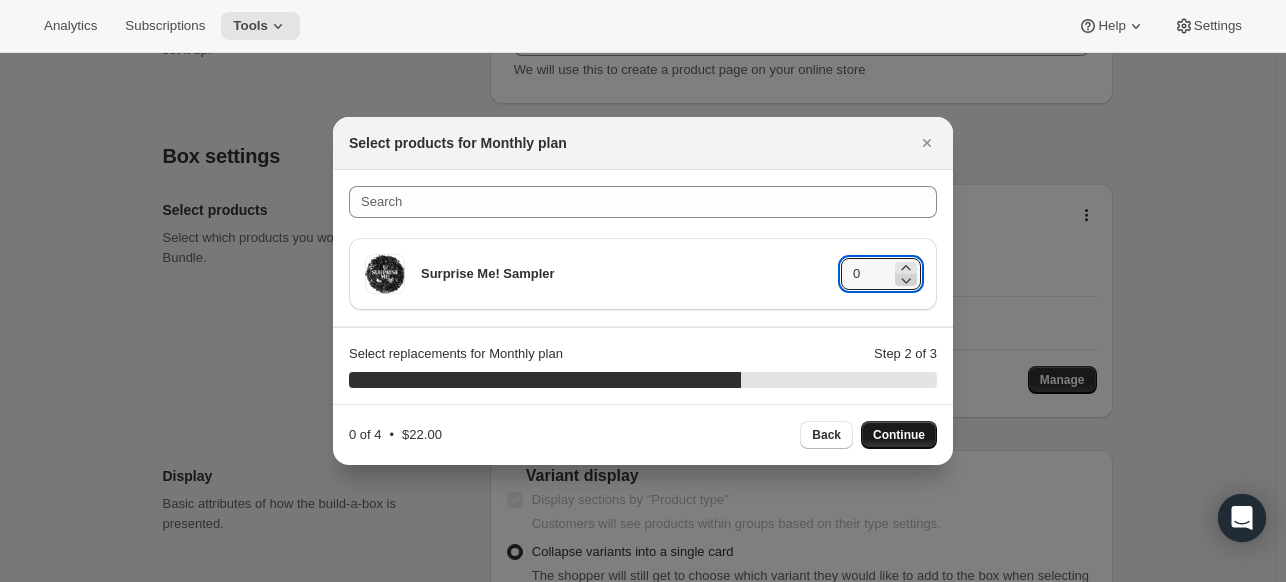 click 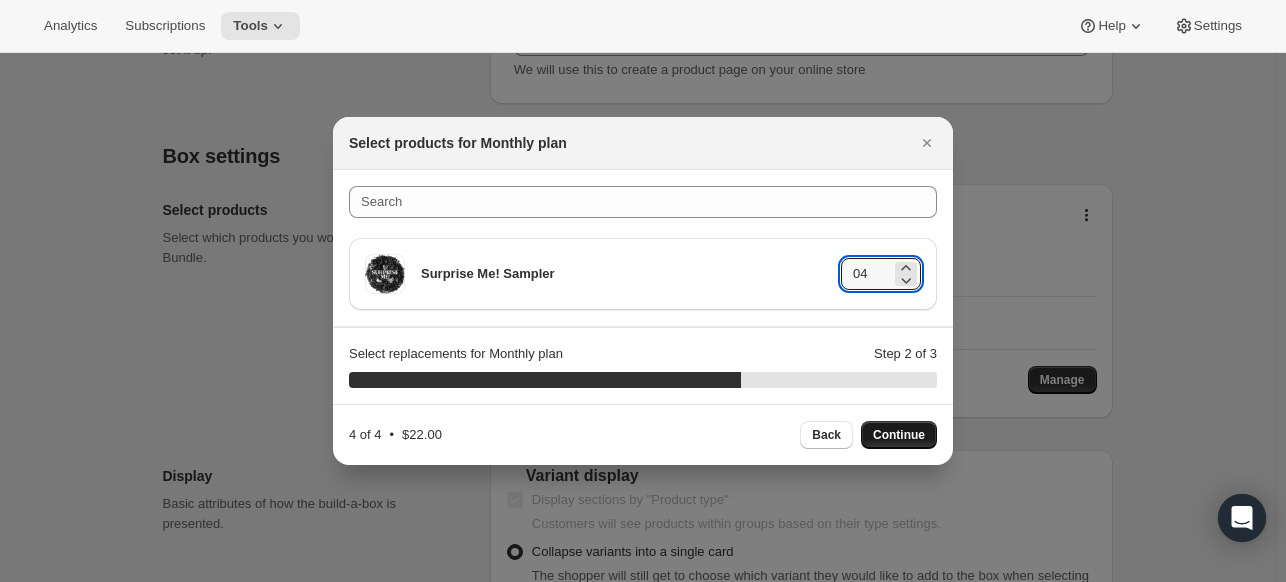 type on "04" 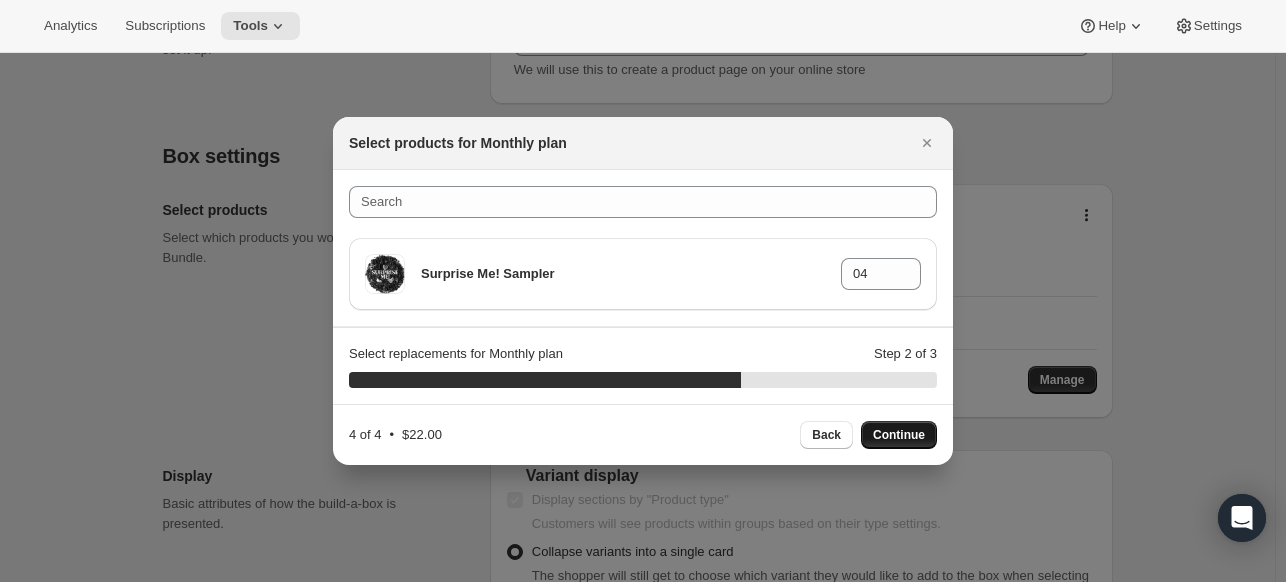 click on "Continue" at bounding box center (899, 435) 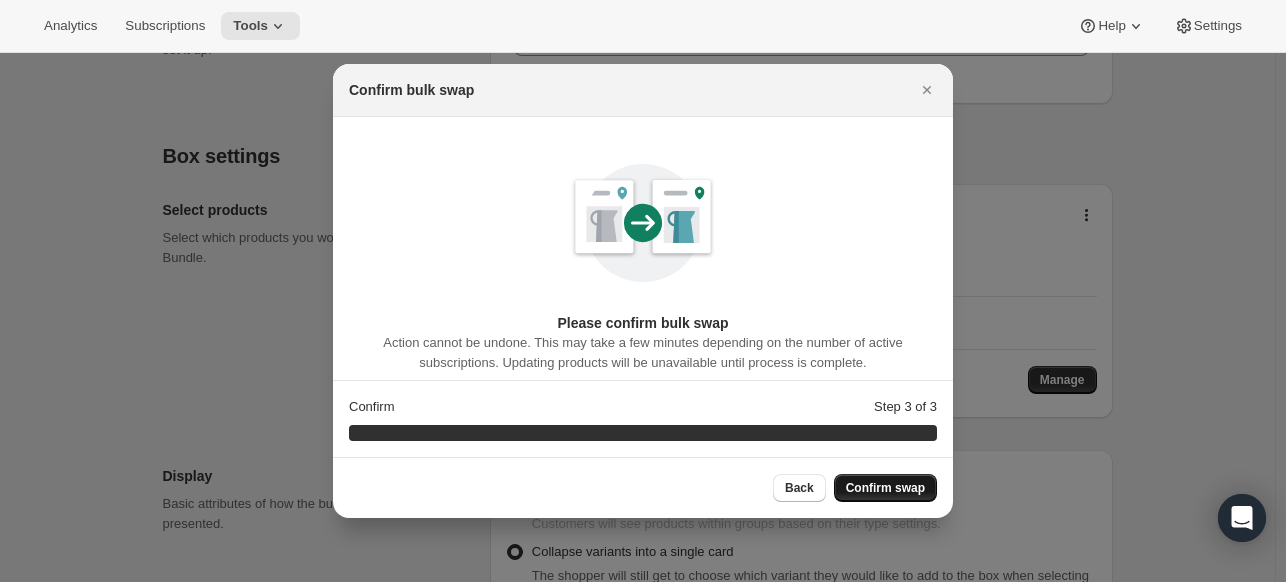 click on "Confirm swap" at bounding box center (885, 488) 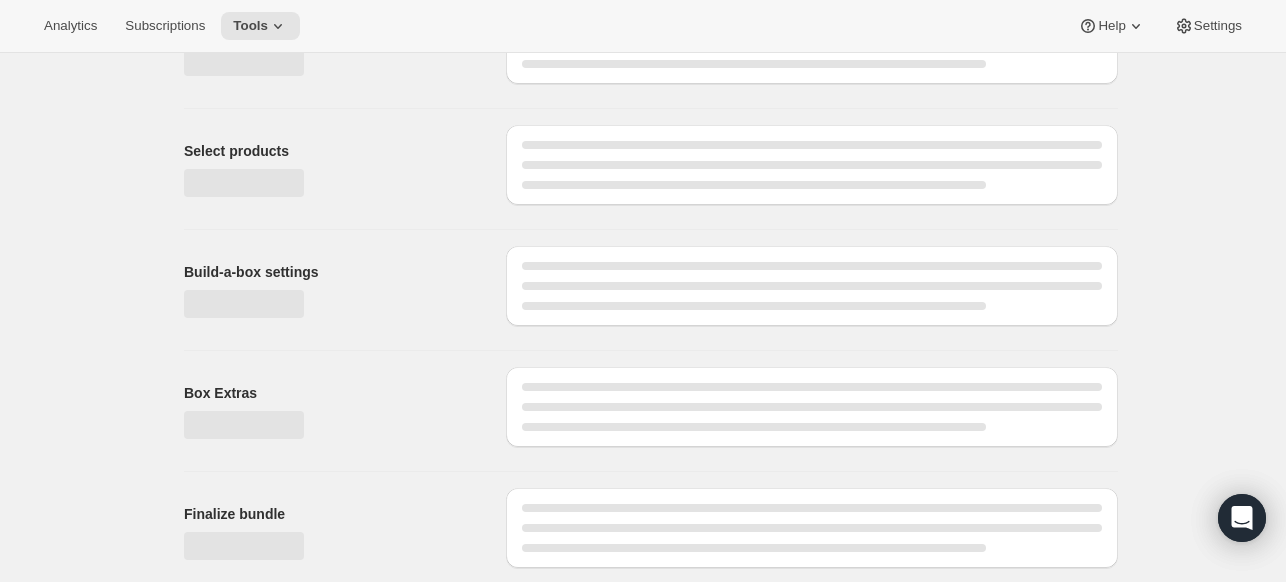 scroll, scrollTop: 511, scrollLeft: 0, axis: vertical 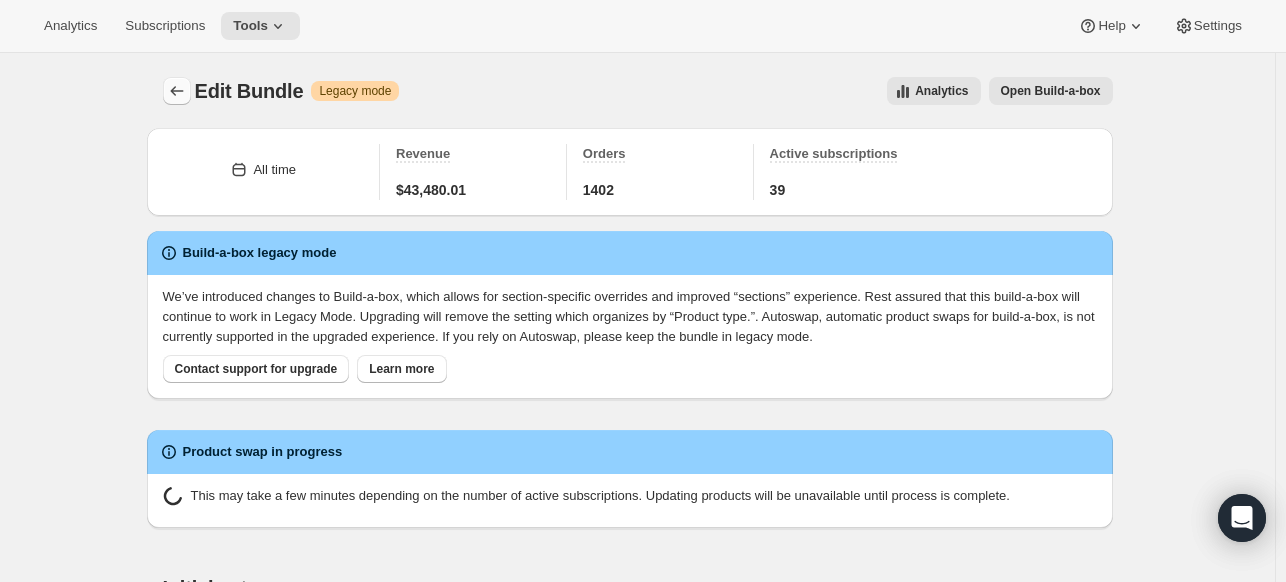 click 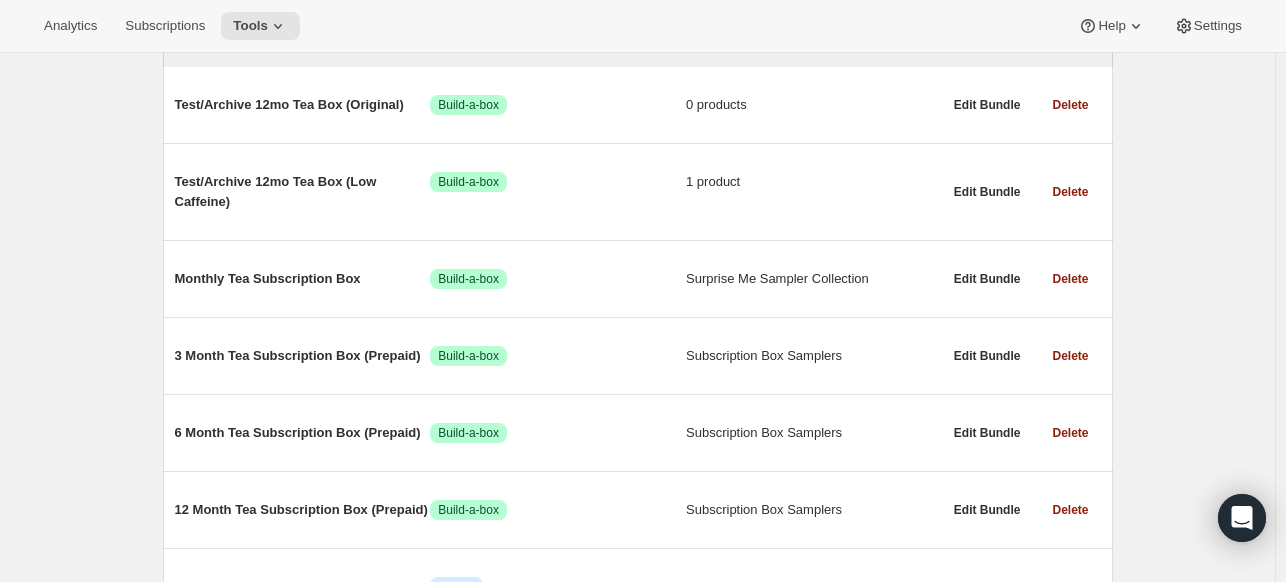 scroll, scrollTop: 297, scrollLeft: 0, axis: vertical 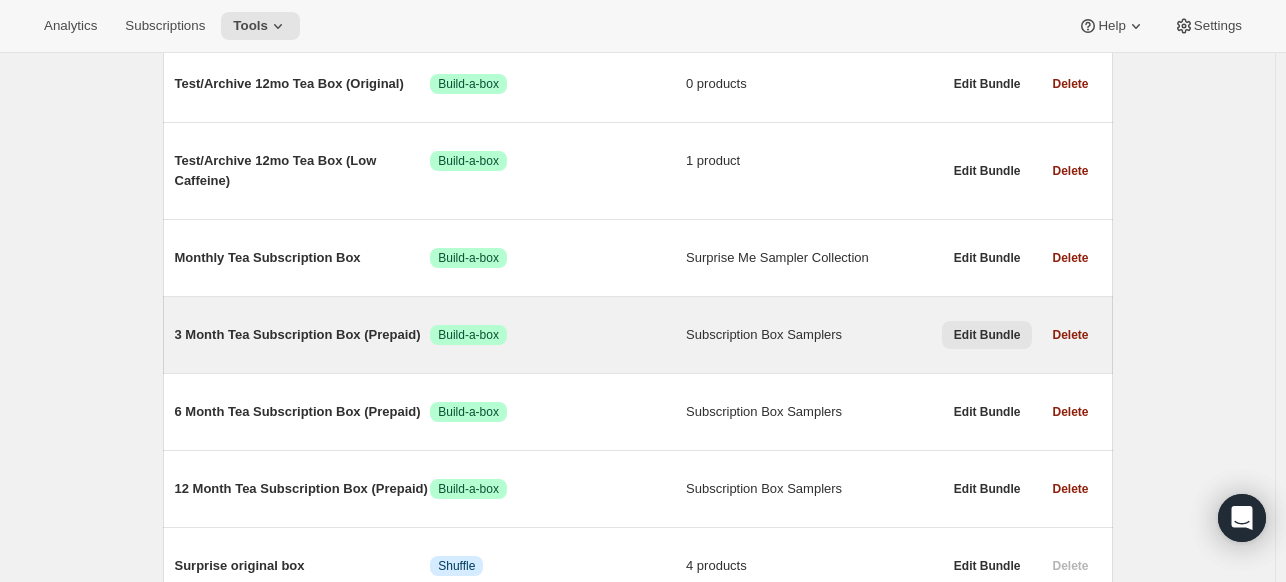 click on "Edit Bundle" at bounding box center (987, 335) 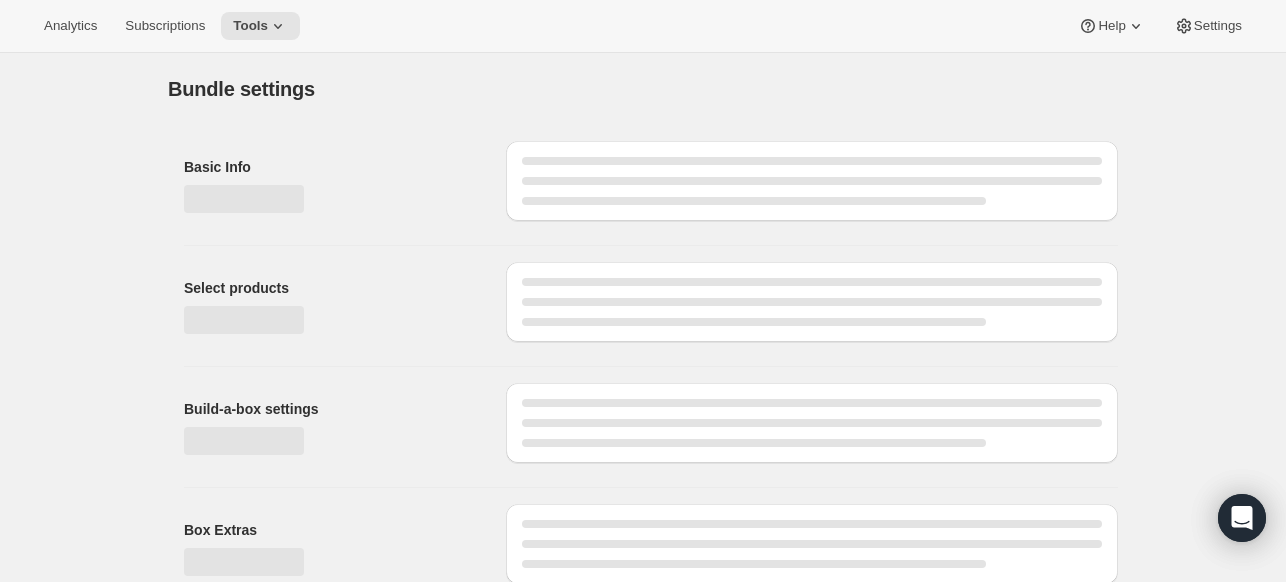 type on "3 Month Tea Subscription Box (Prepaid)" 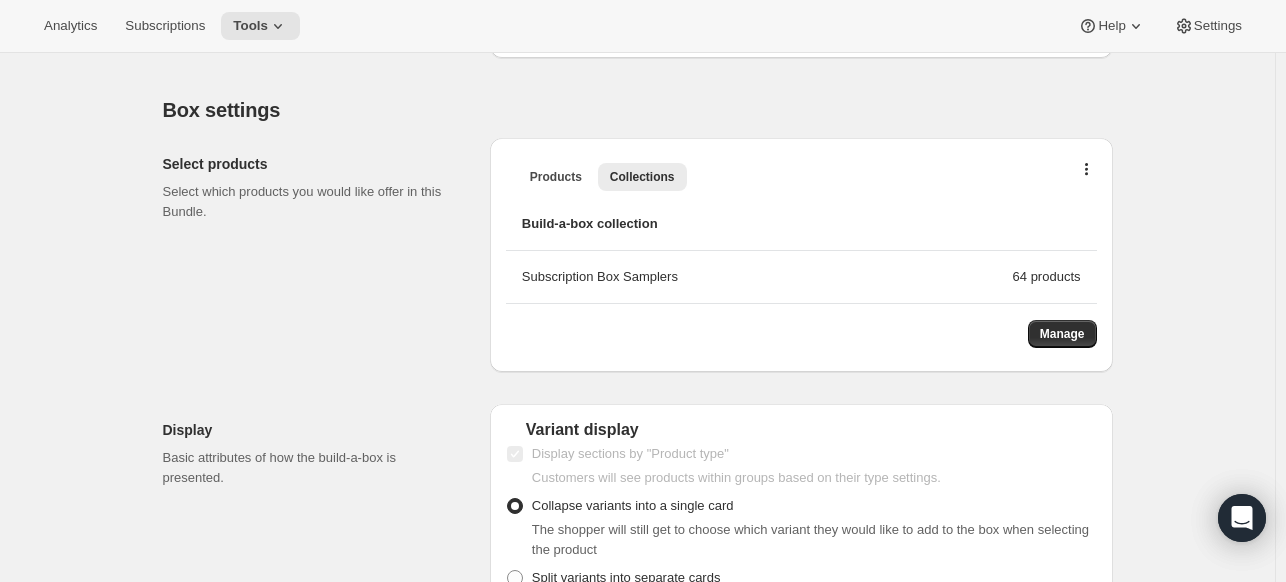 scroll, scrollTop: 600, scrollLeft: 0, axis: vertical 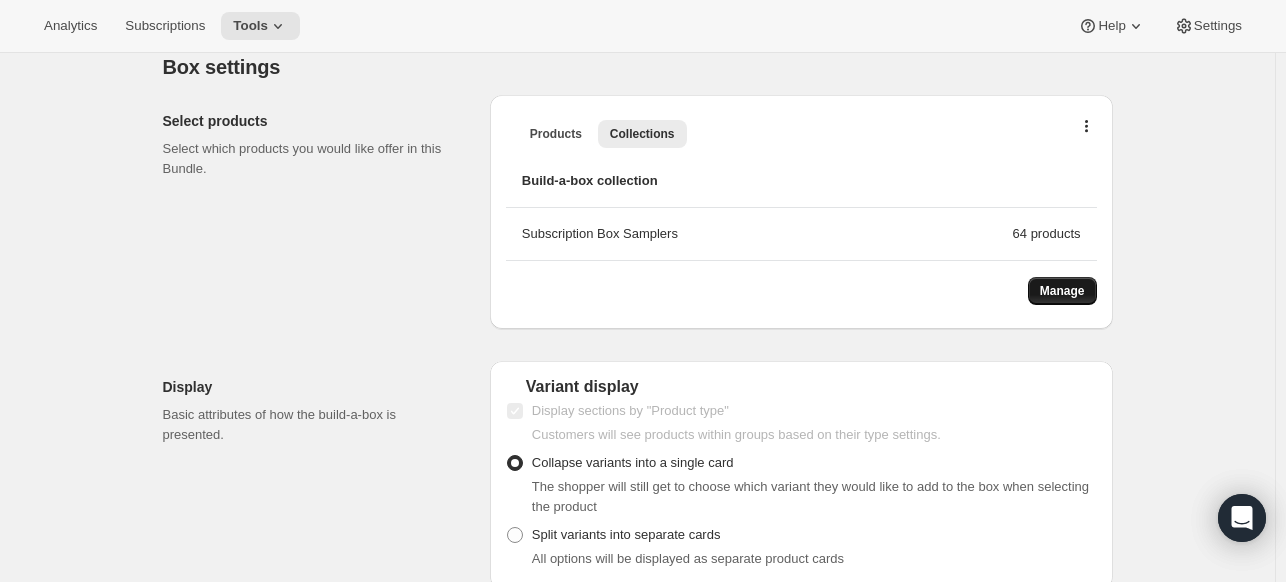 click on "Manage" at bounding box center [1062, 291] 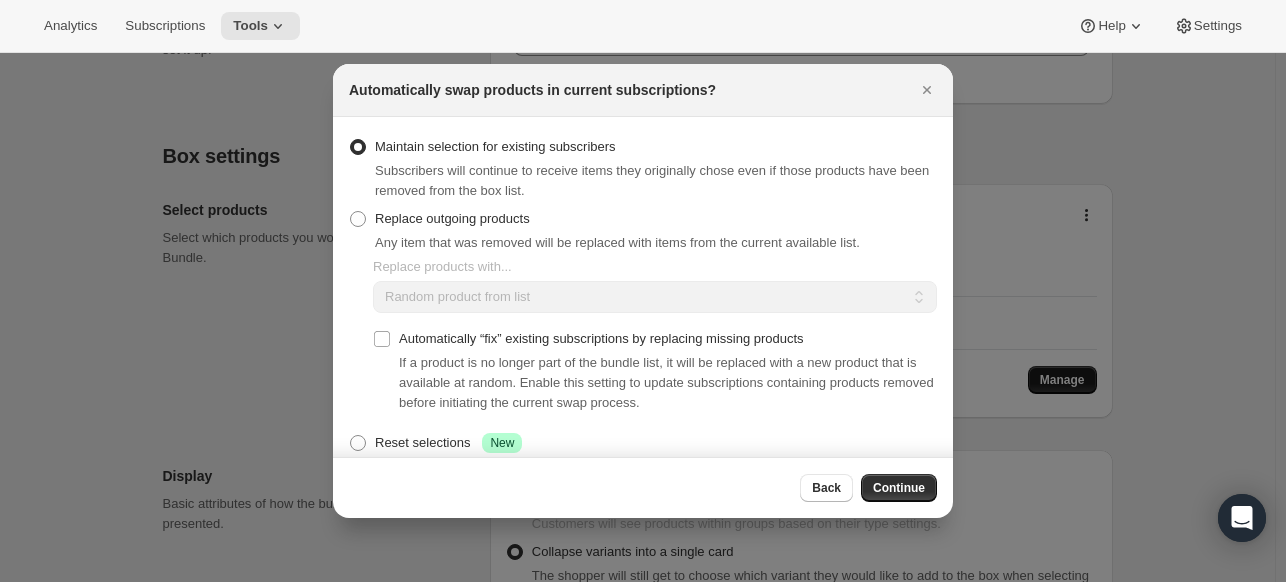 scroll, scrollTop: 0, scrollLeft: 0, axis: both 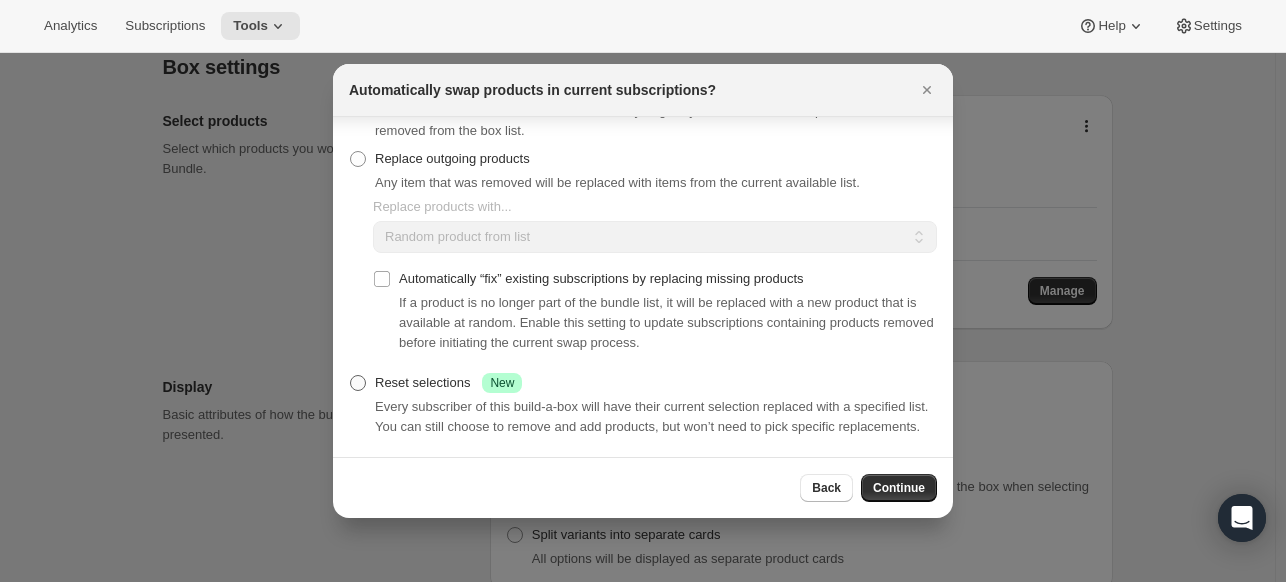 click at bounding box center (358, 383) 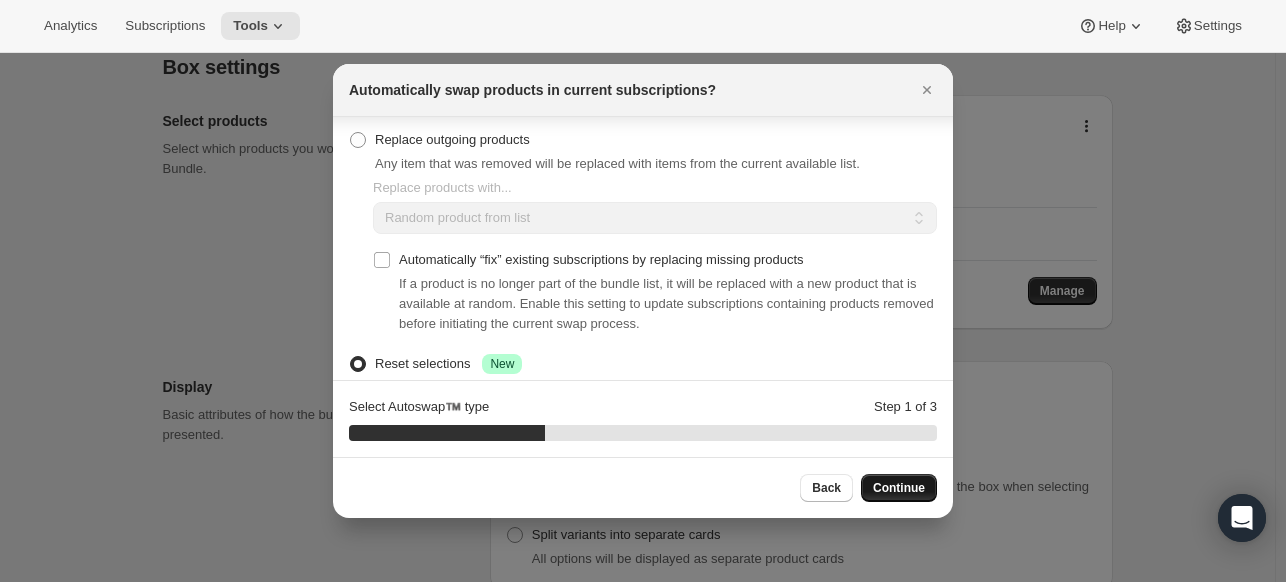 click on "Continue" at bounding box center [899, 488] 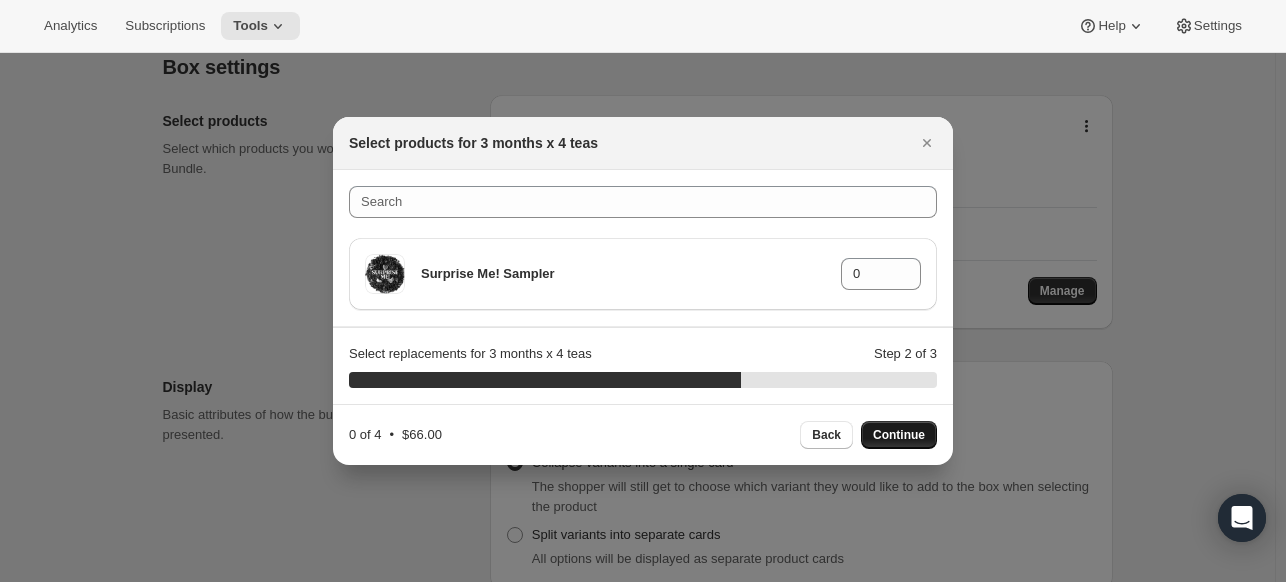 scroll, scrollTop: 0, scrollLeft: 0, axis: both 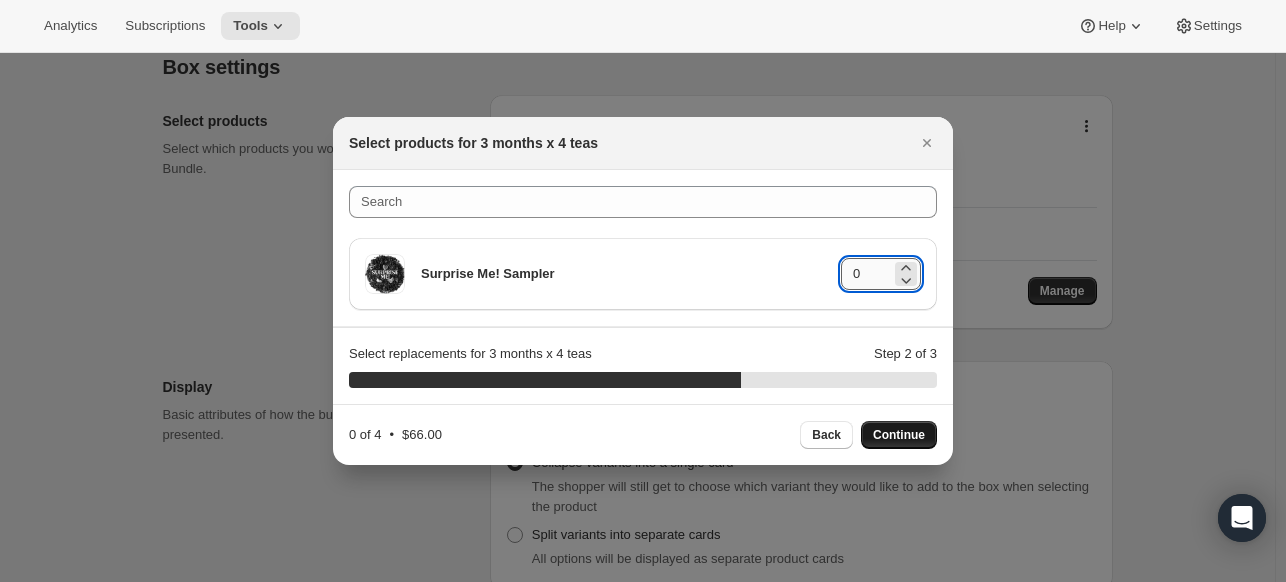 click on "0" at bounding box center (866, 274) 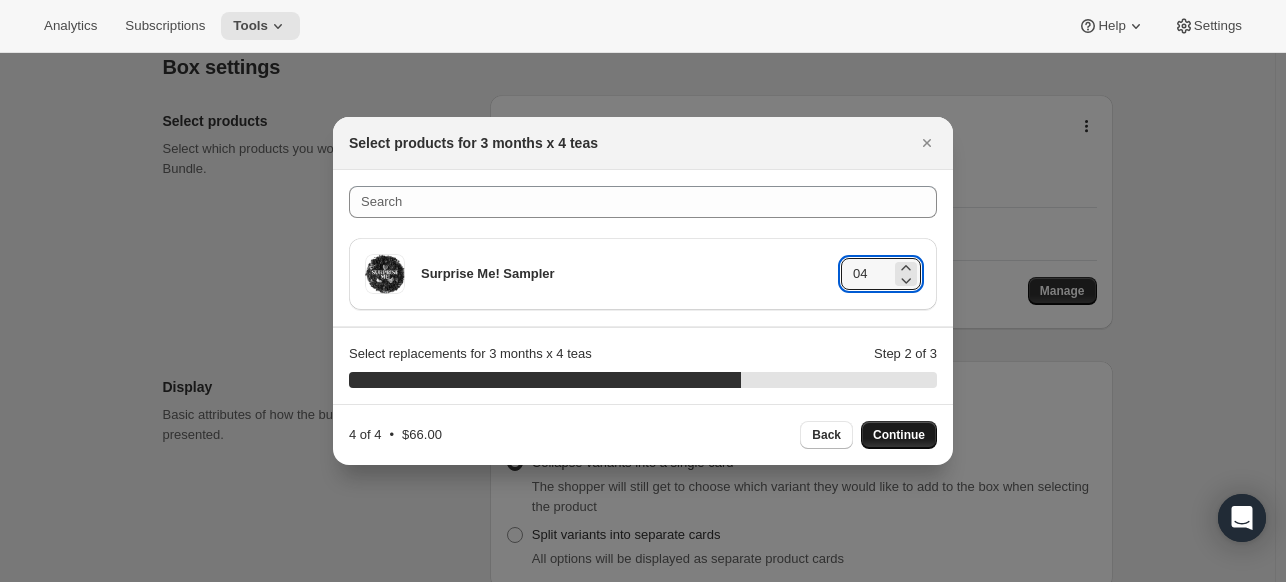 type on "04" 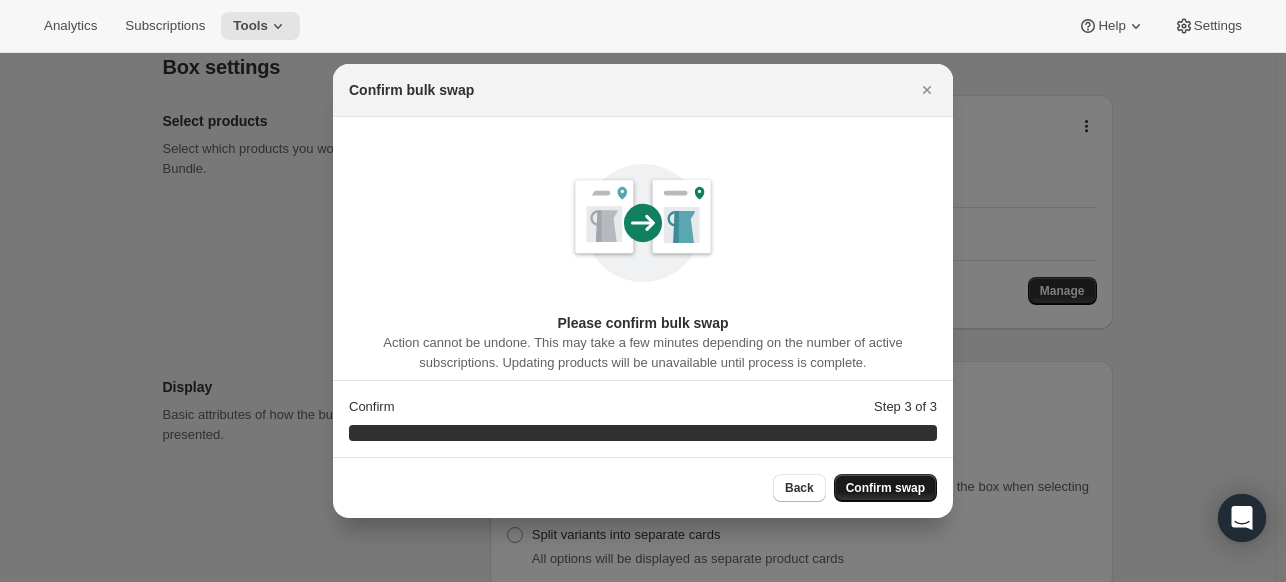 click on "Confirm swap" at bounding box center [885, 488] 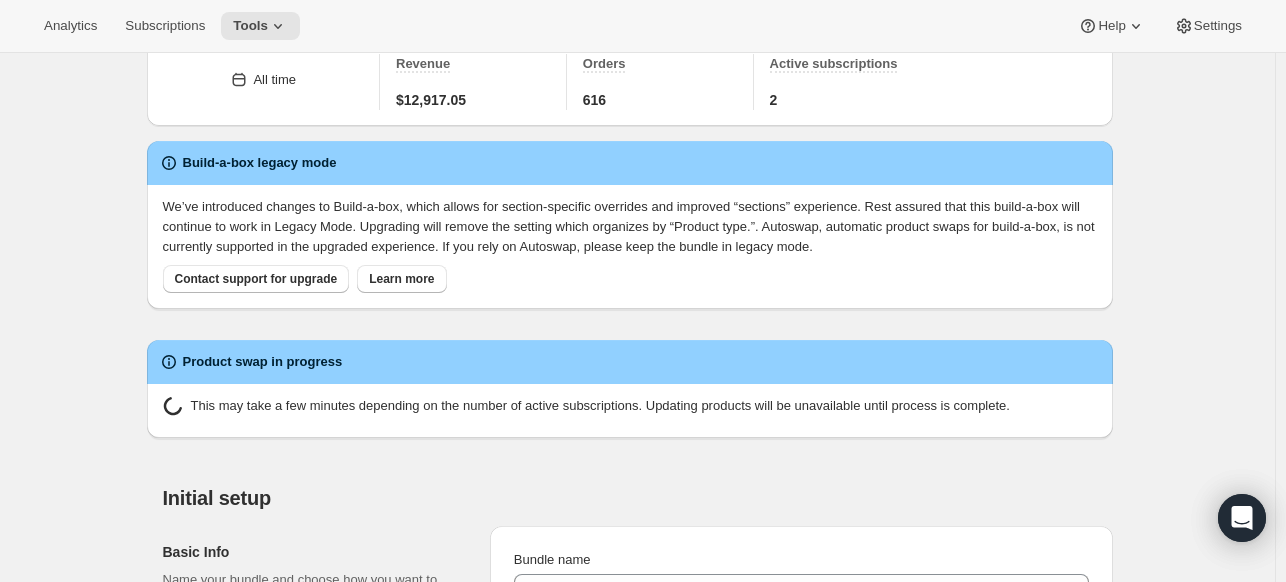 scroll, scrollTop: 0, scrollLeft: 0, axis: both 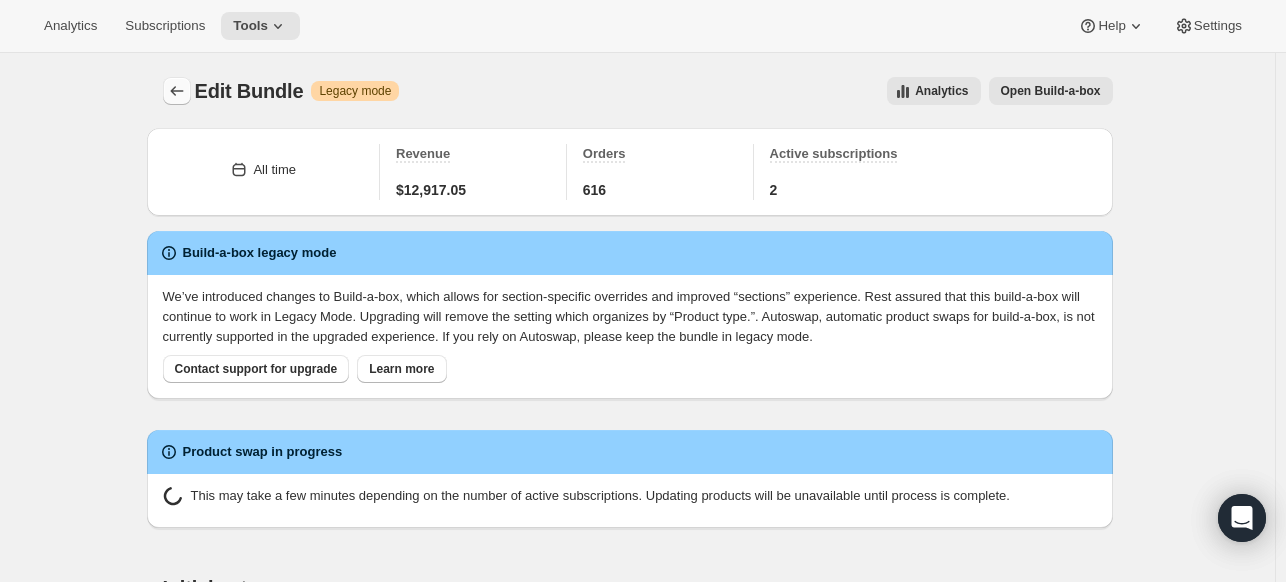 click 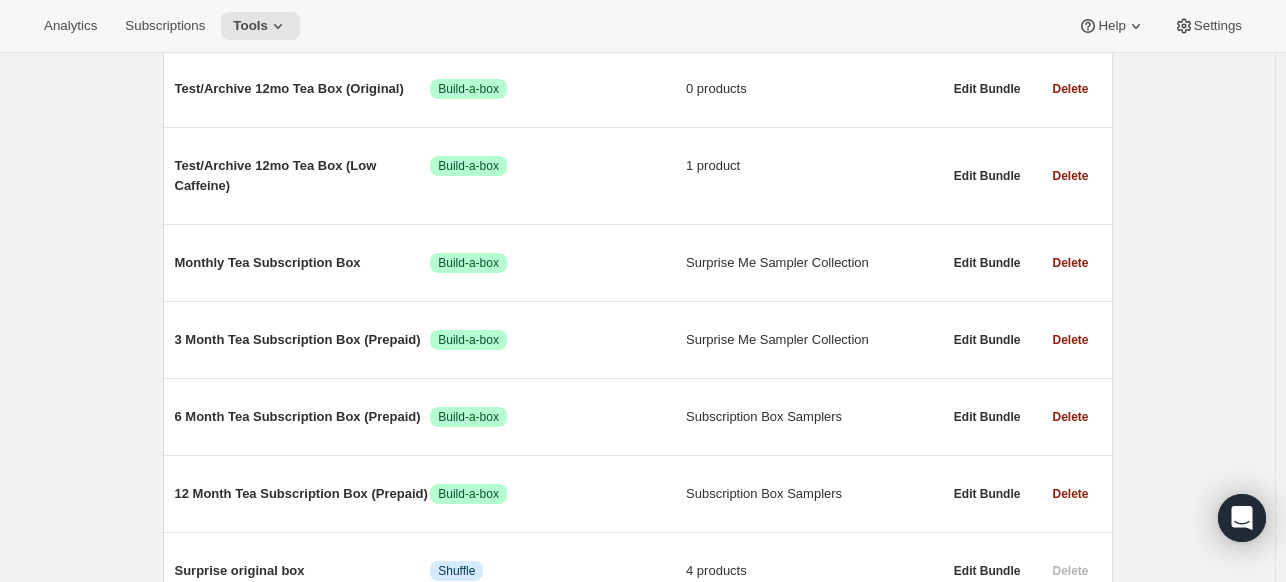scroll, scrollTop: 308, scrollLeft: 0, axis: vertical 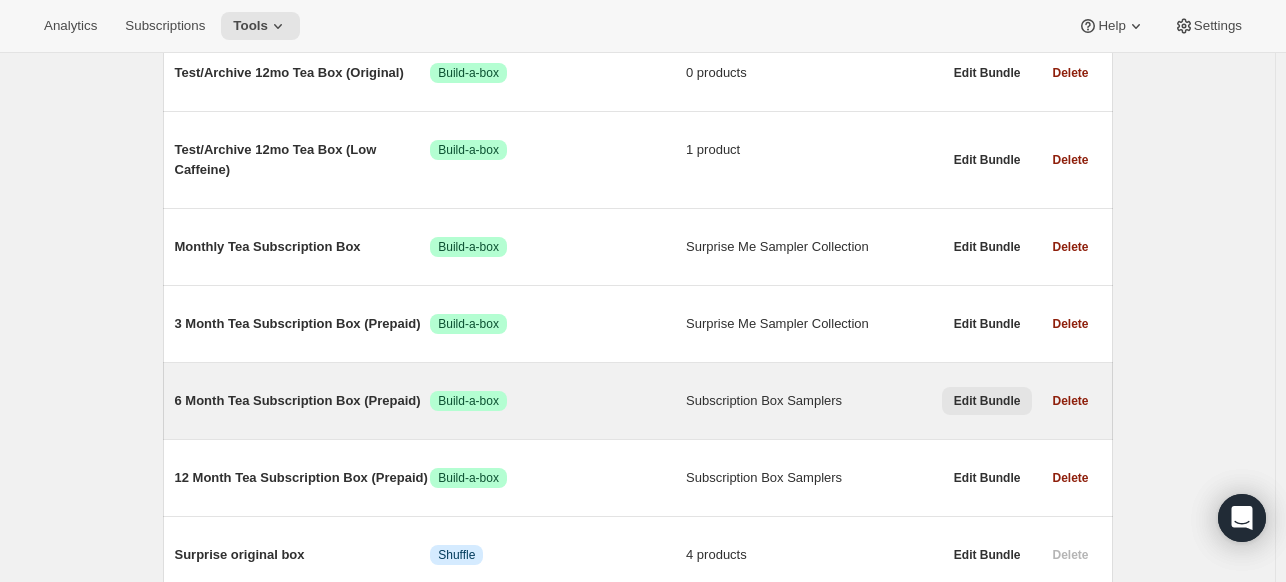 click on "Edit Bundle" at bounding box center [987, 401] 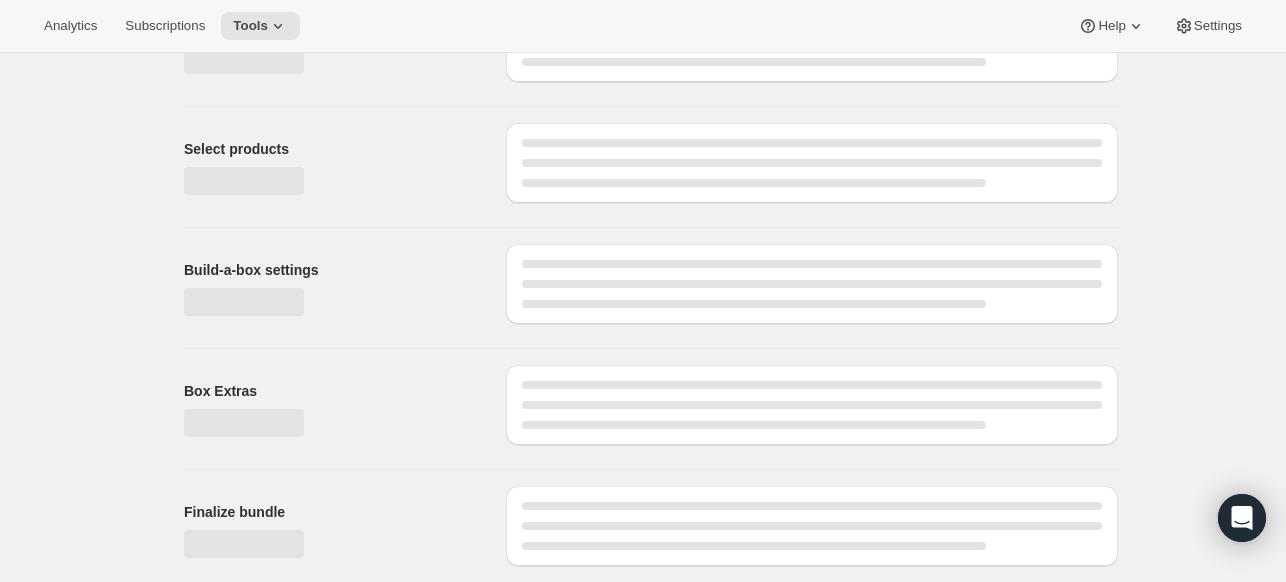 scroll, scrollTop: 0, scrollLeft: 0, axis: both 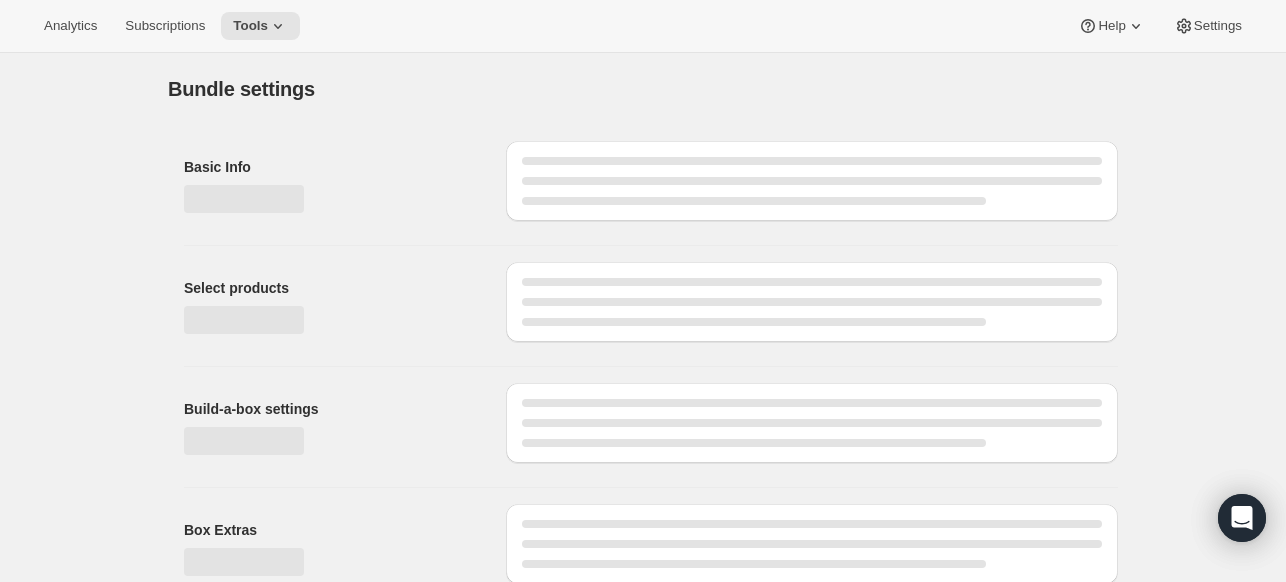 type on "6 Month Tea Subscription Box (Prepaid)" 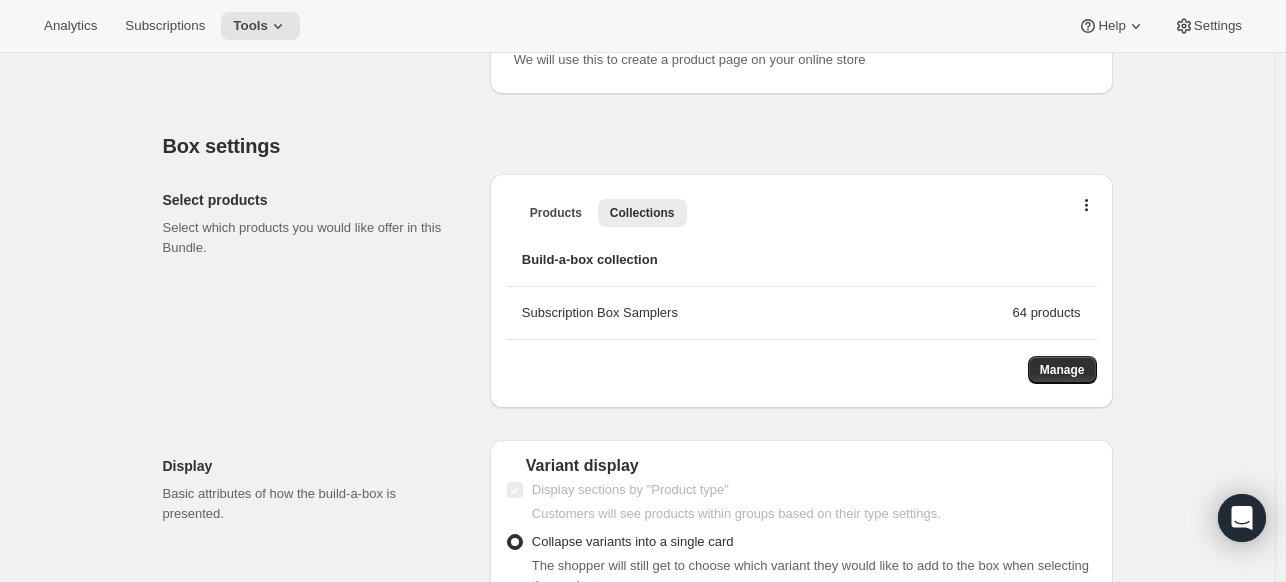 scroll, scrollTop: 546, scrollLeft: 0, axis: vertical 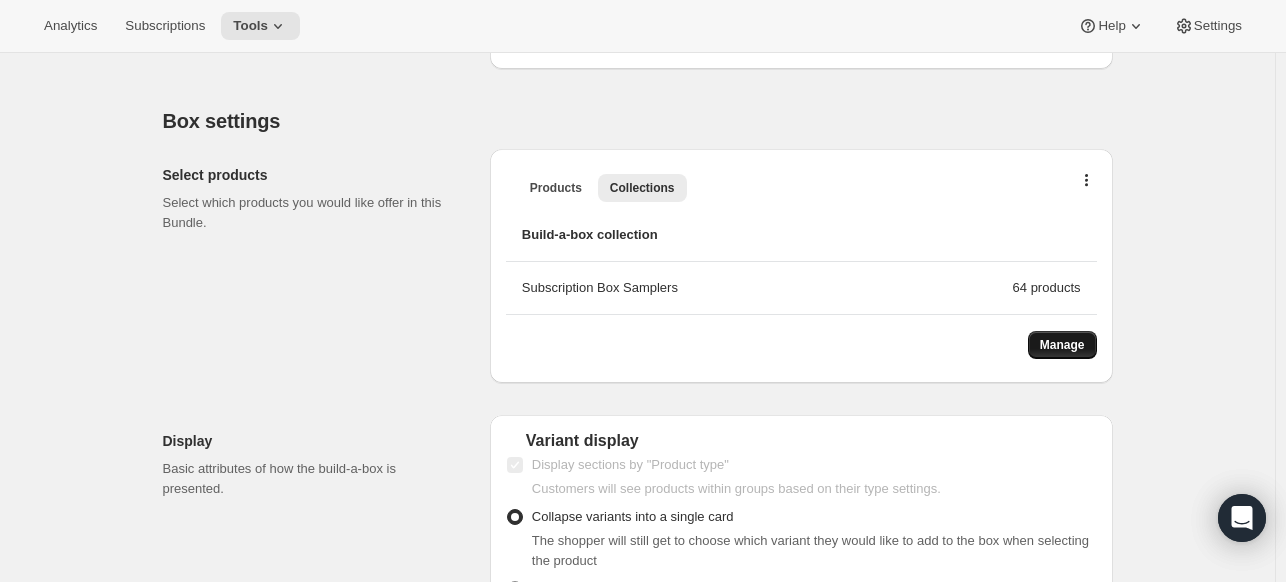 click on "Manage" at bounding box center [1062, 345] 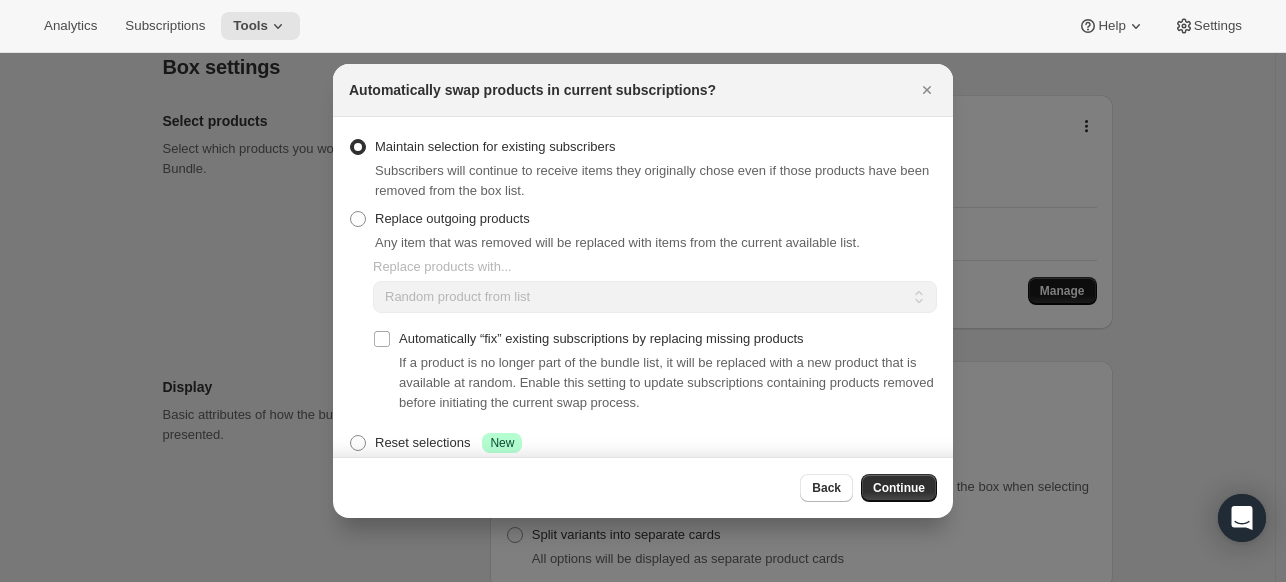scroll, scrollTop: 546, scrollLeft: 0, axis: vertical 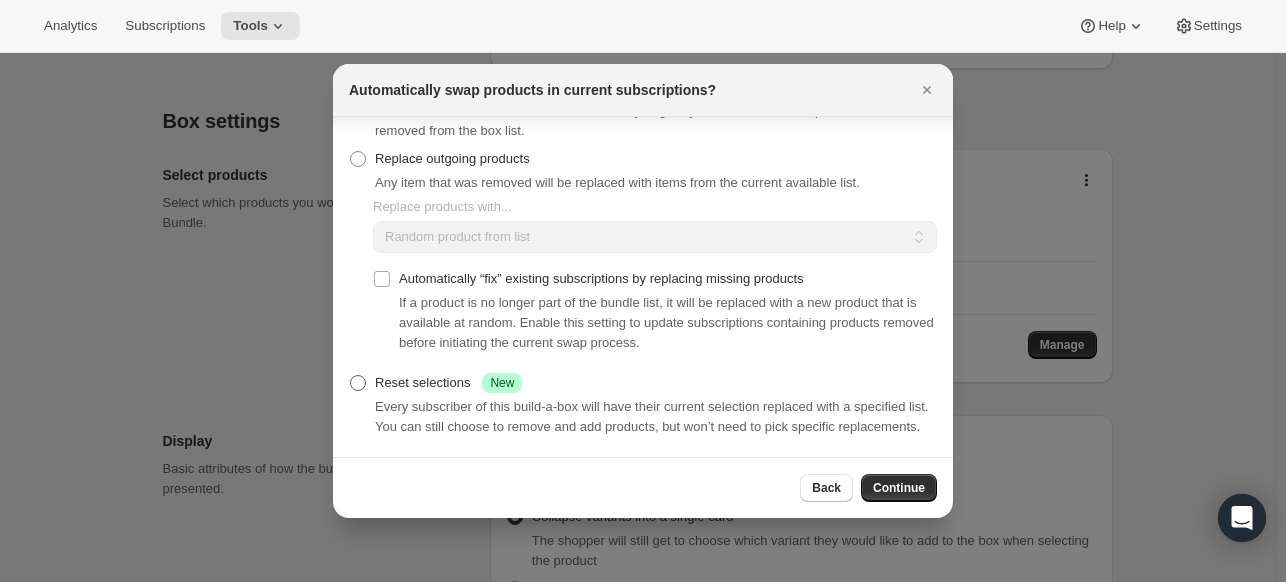 click at bounding box center [358, 383] 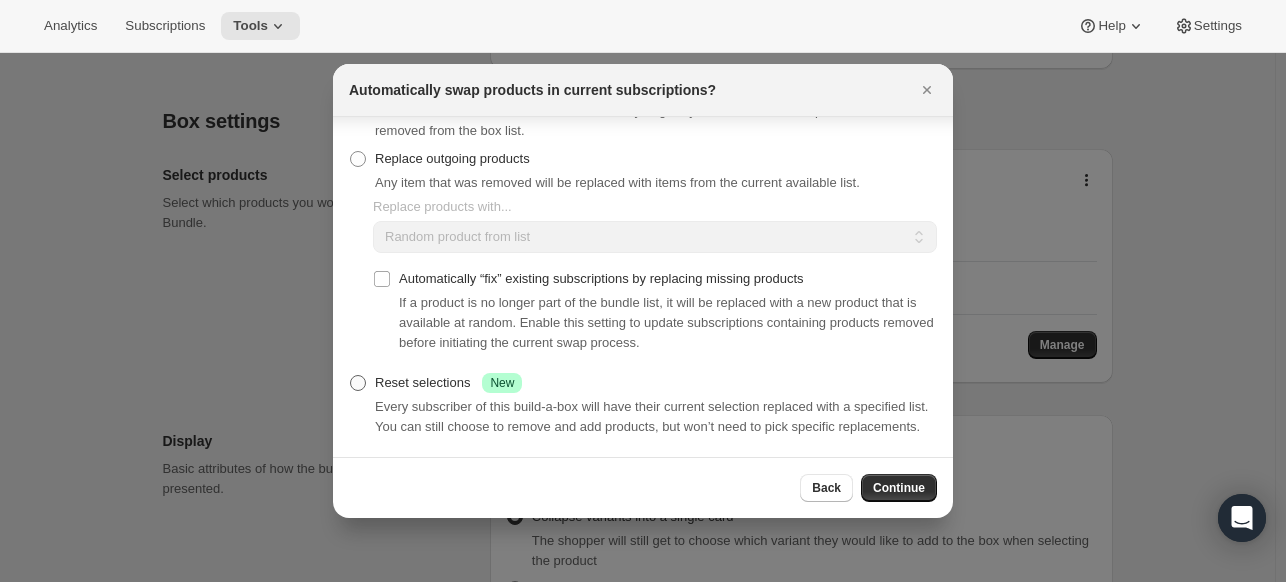 radio on "true" 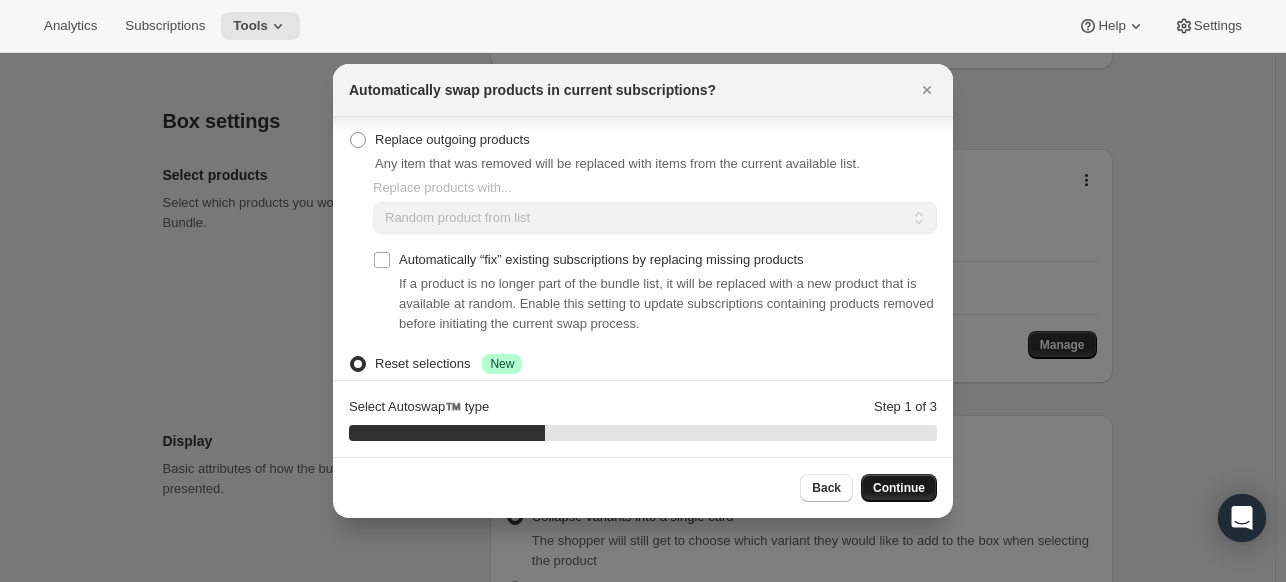 click on "Continue" at bounding box center (899, 488) 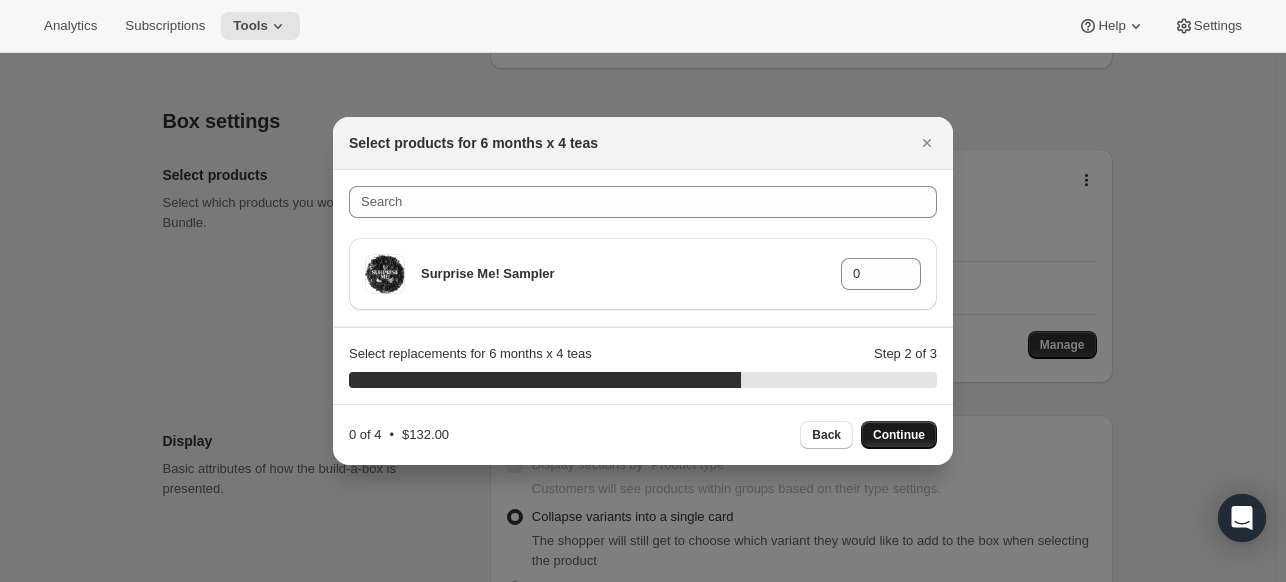 scroll, scrollTop: 0, scrollLeft: 0, axis: both 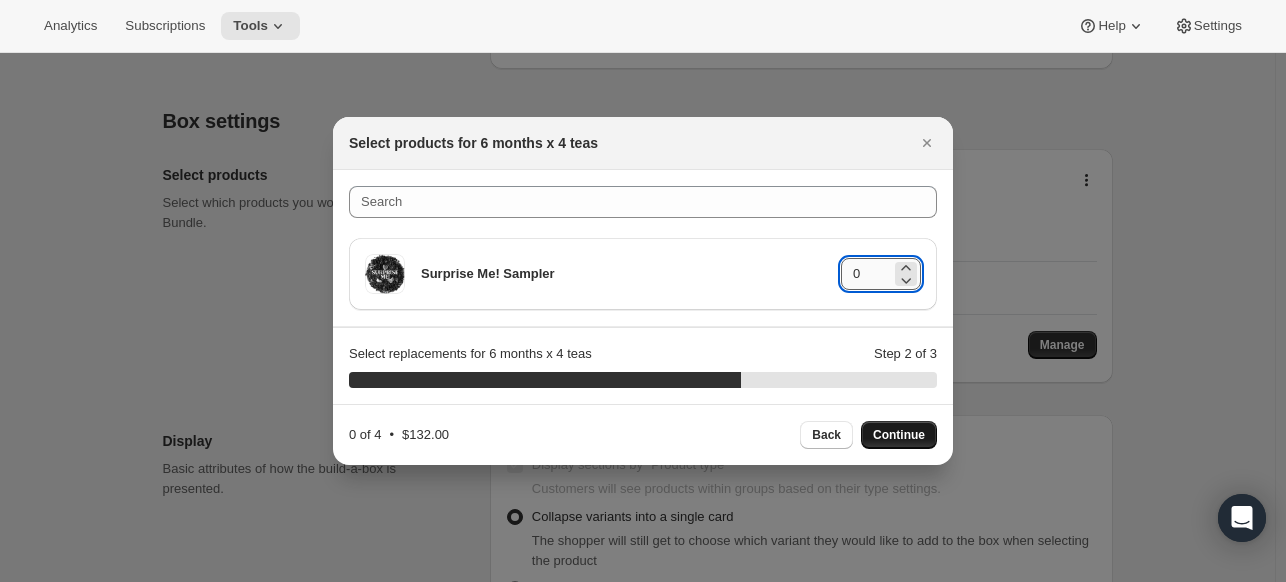 click on "0" at bounding box center [866, 274] 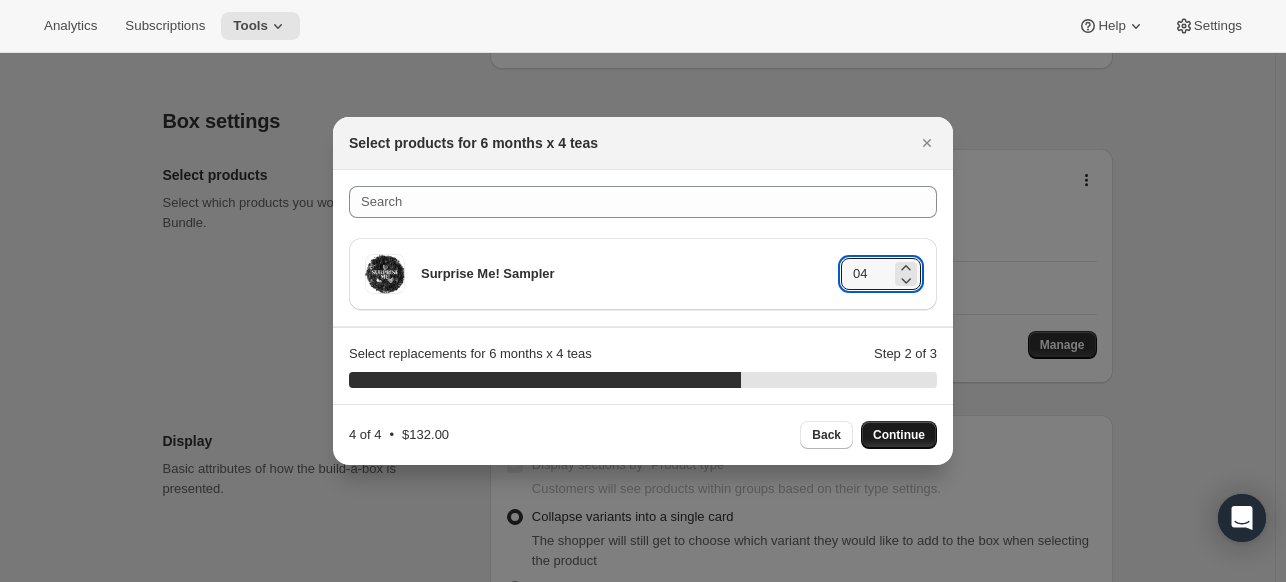 type on "04" 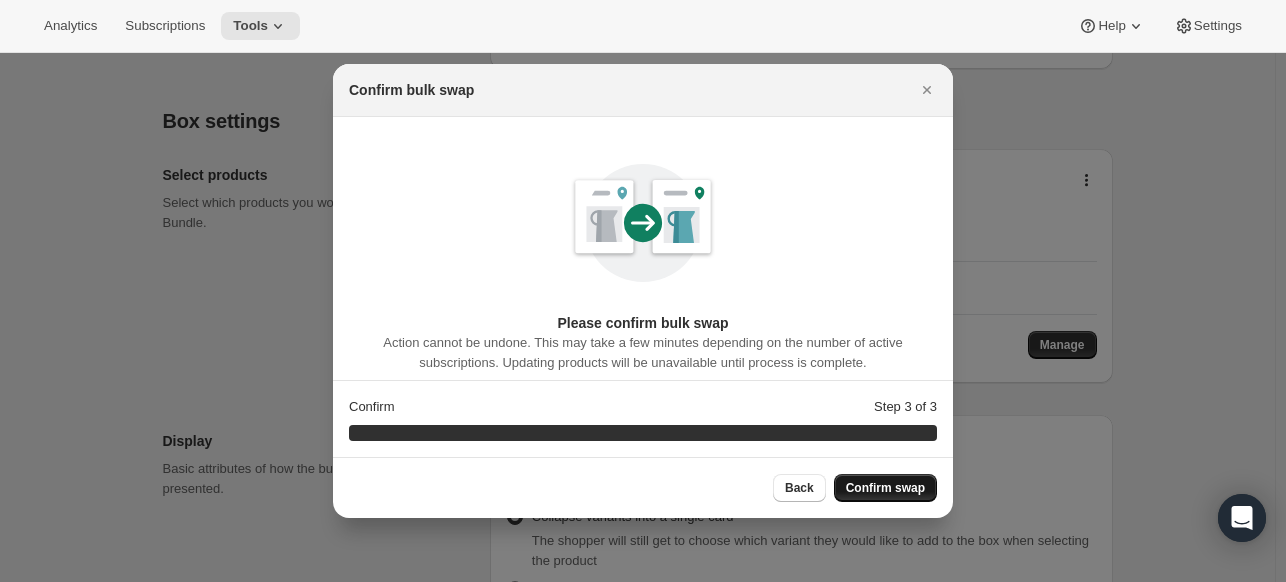 click on "Confirm swap" at bounding box center (885, 488) 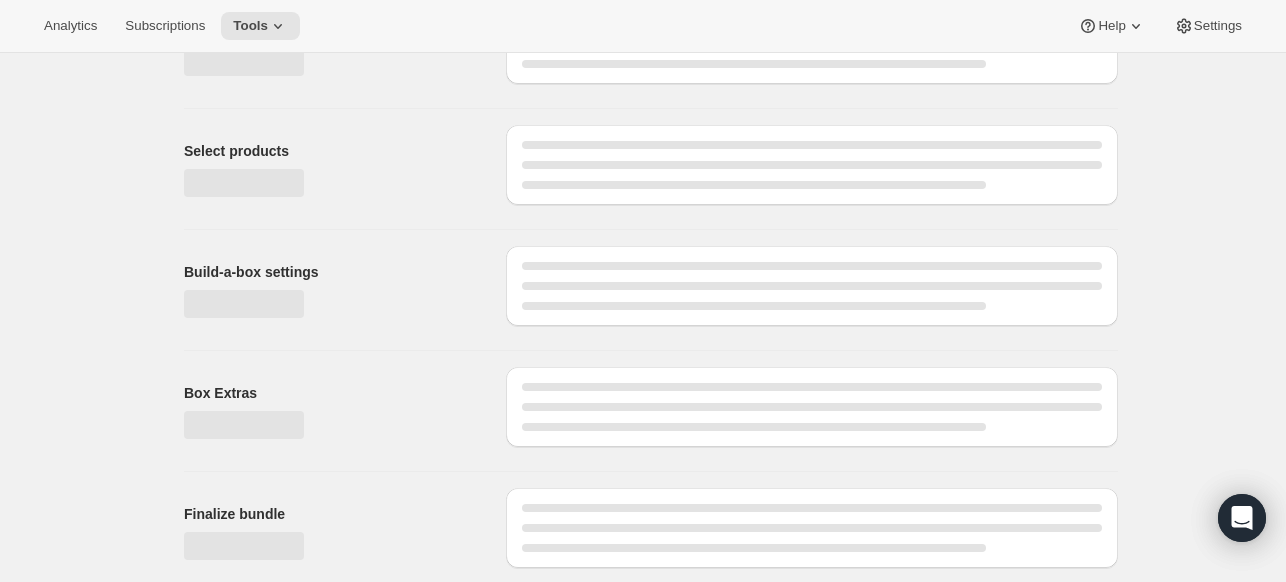 scroll, scrollTop: 546, scrollLeft: 0, axis: vertical 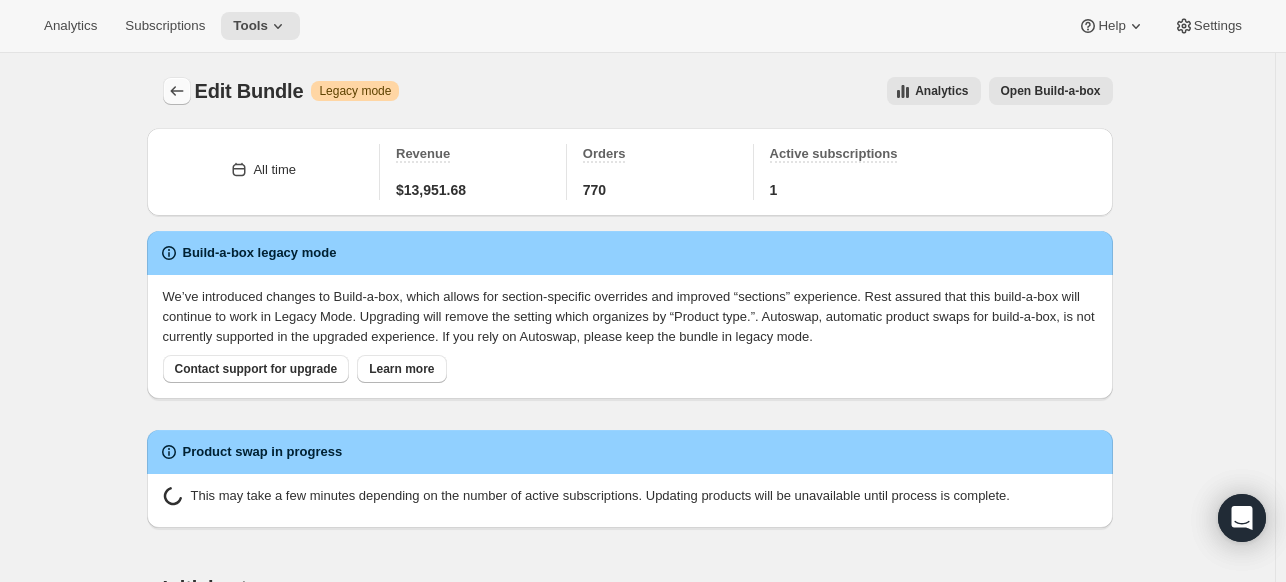 click 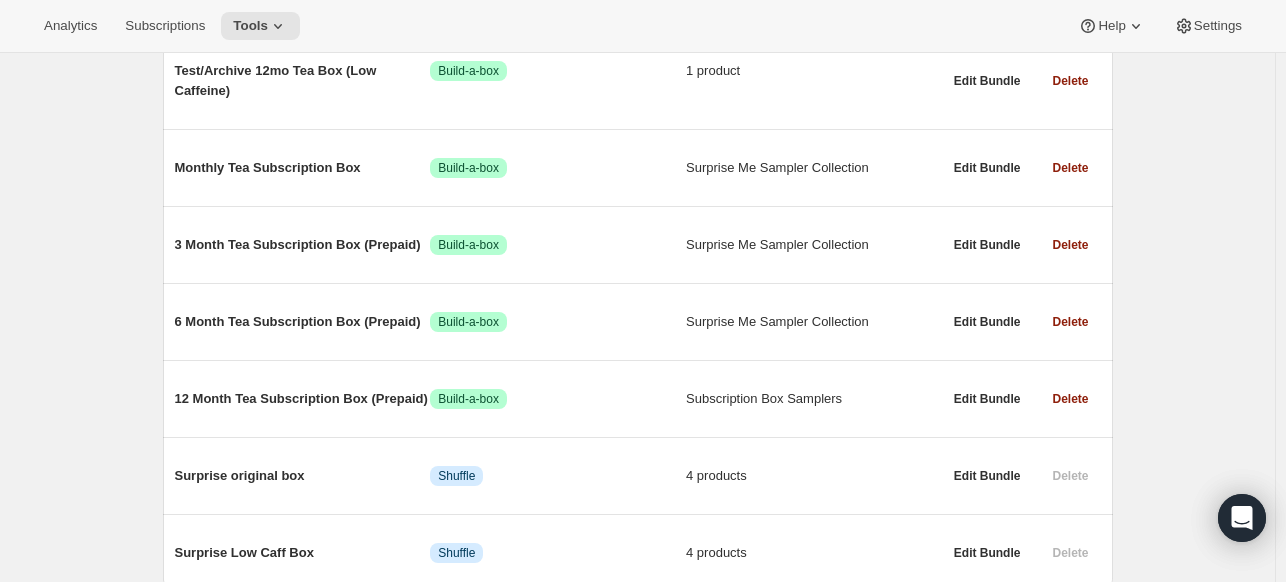 scroll, scrollTop: 400, scrollLeft: 0, axis: vertical 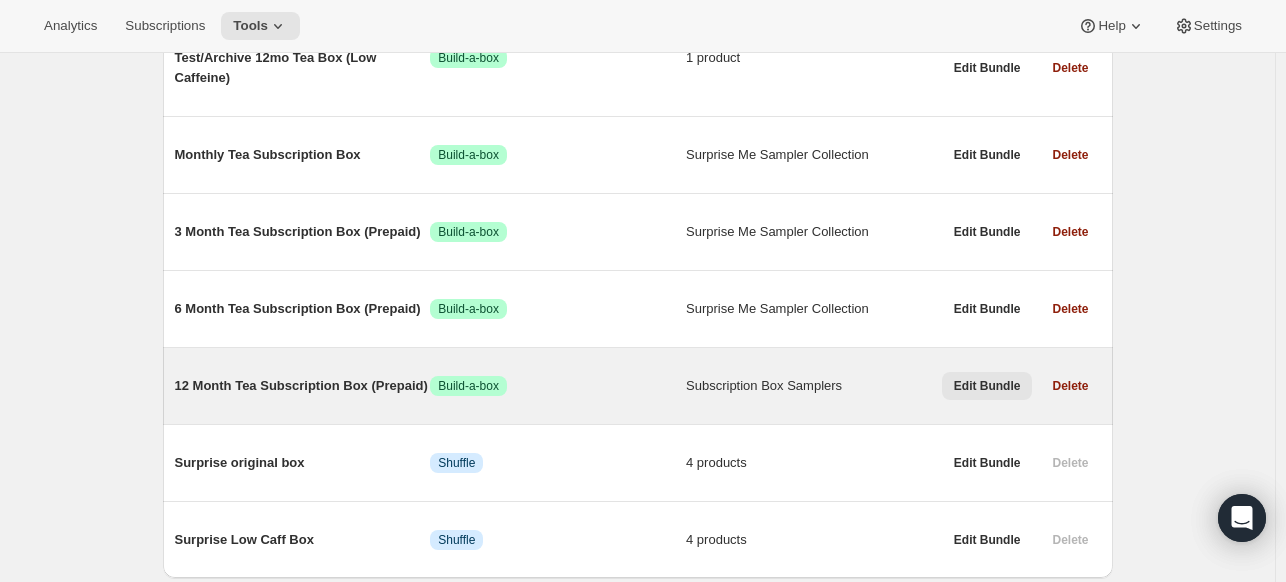 click on "Edit Bundle" at bounding box center [987, 386] 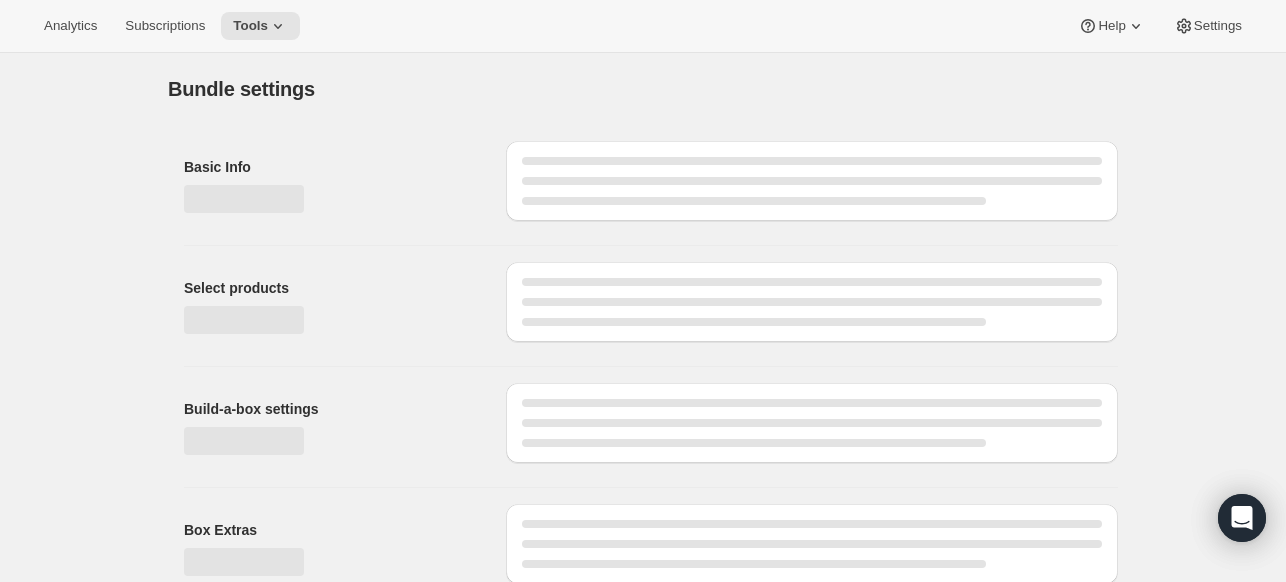 type on "12 Month Tea Subscription Box (Prepaid)" 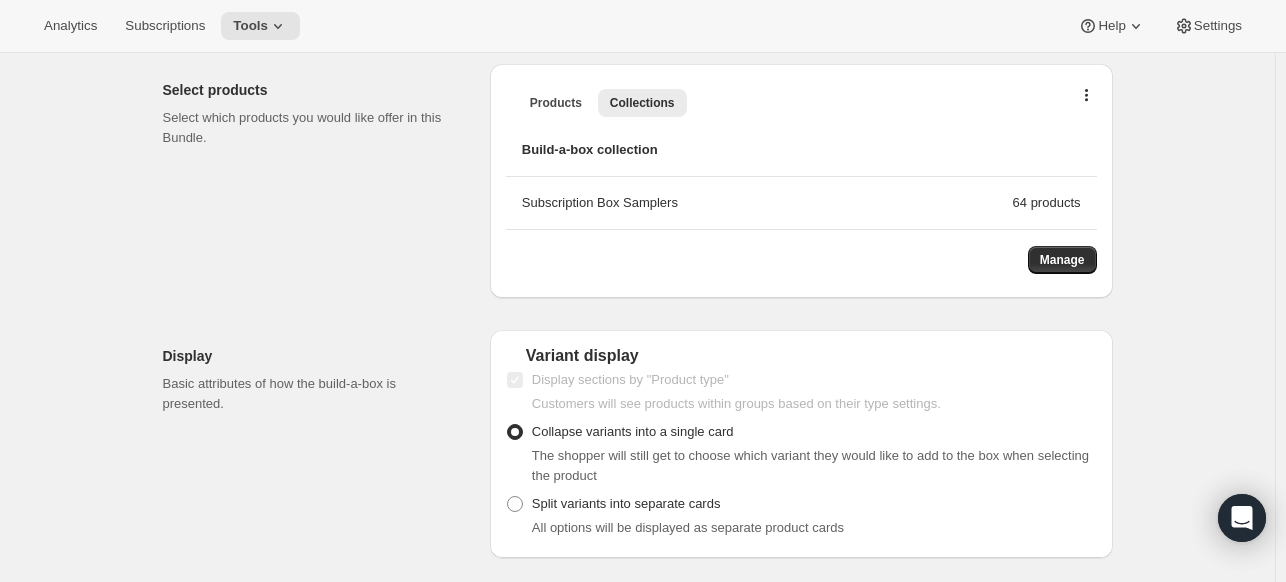 scroll, scrollTop: 649, scrollLeft: 0, axis: vertical 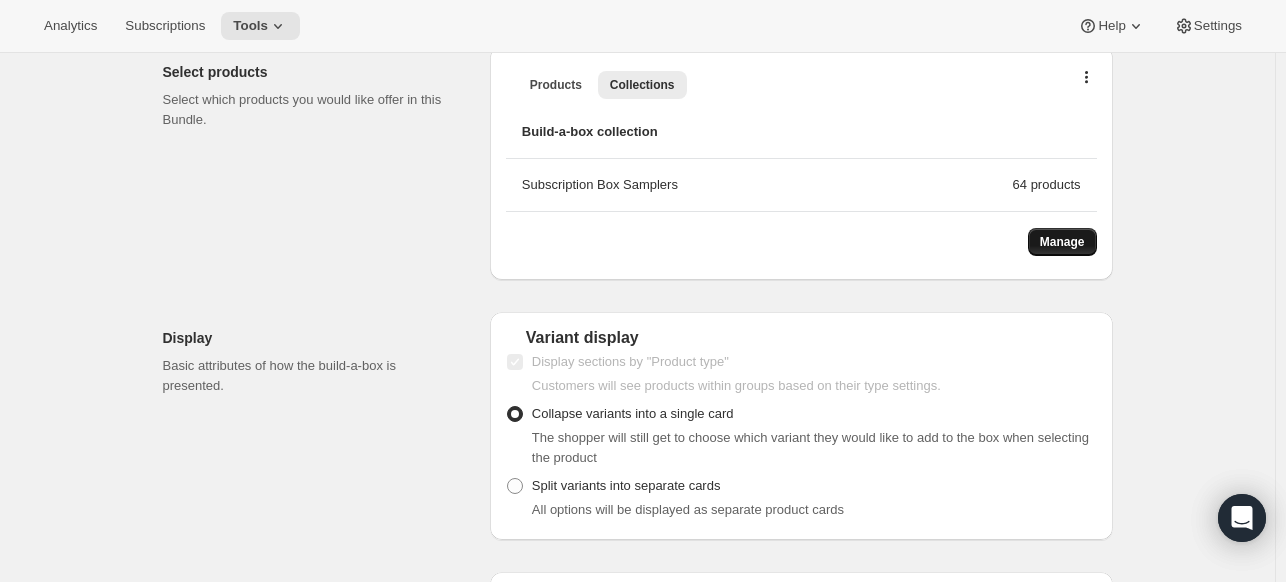 click on "Manage" at bounding box center (1062, 242) 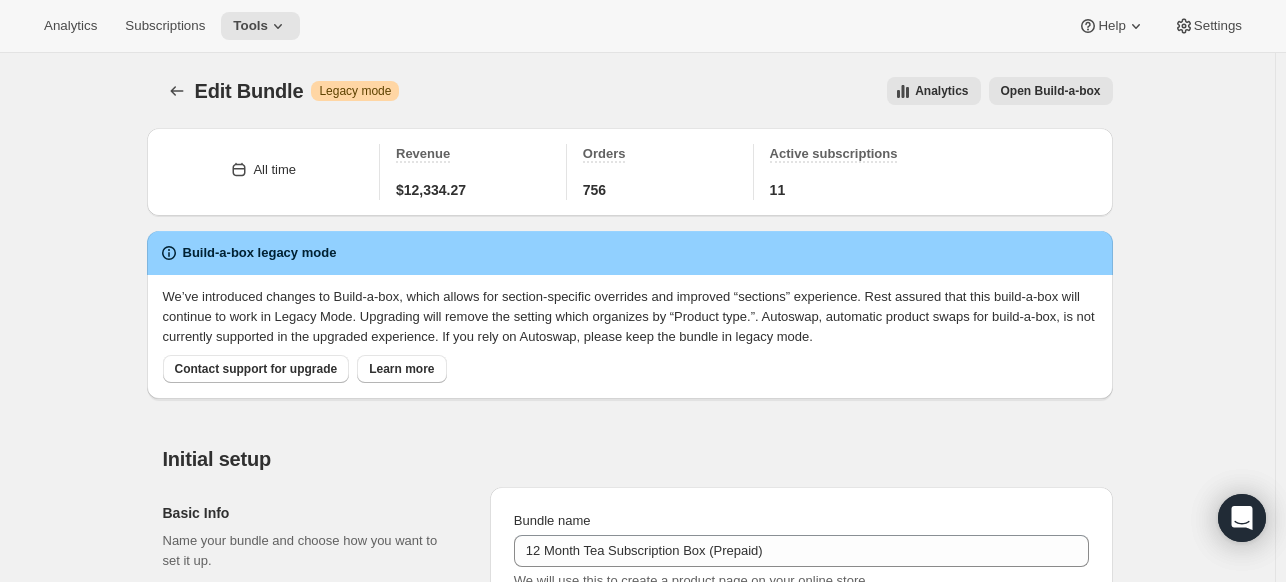 scroll, scrollTop: 649, scrollLeft: 0, axis: vertical 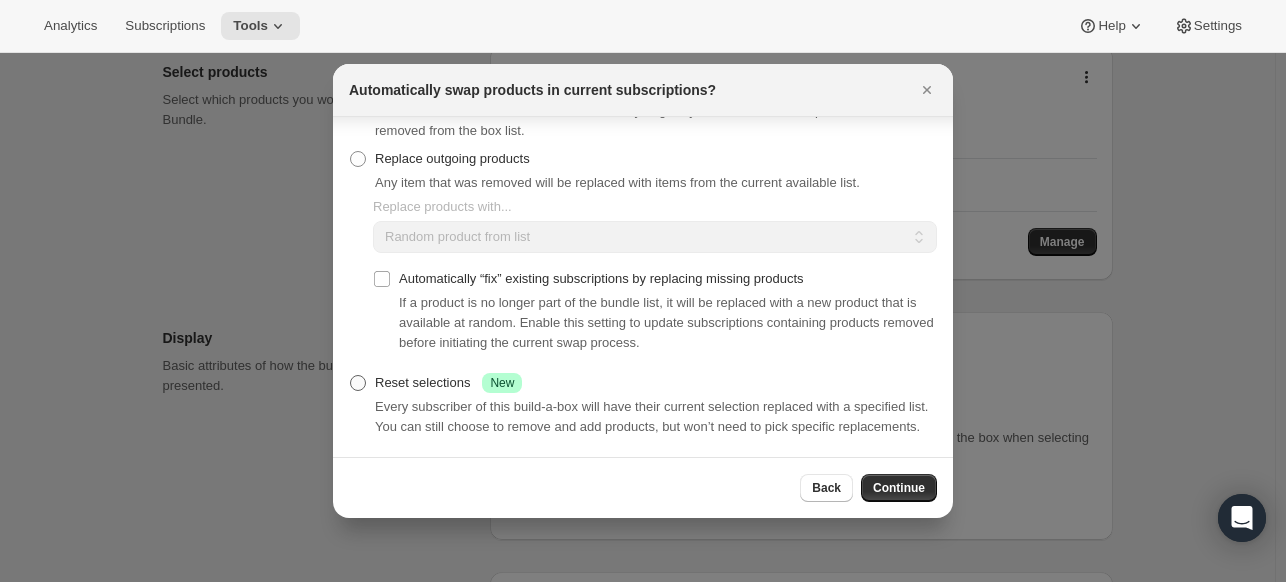 click at bounding box center [358, 383] 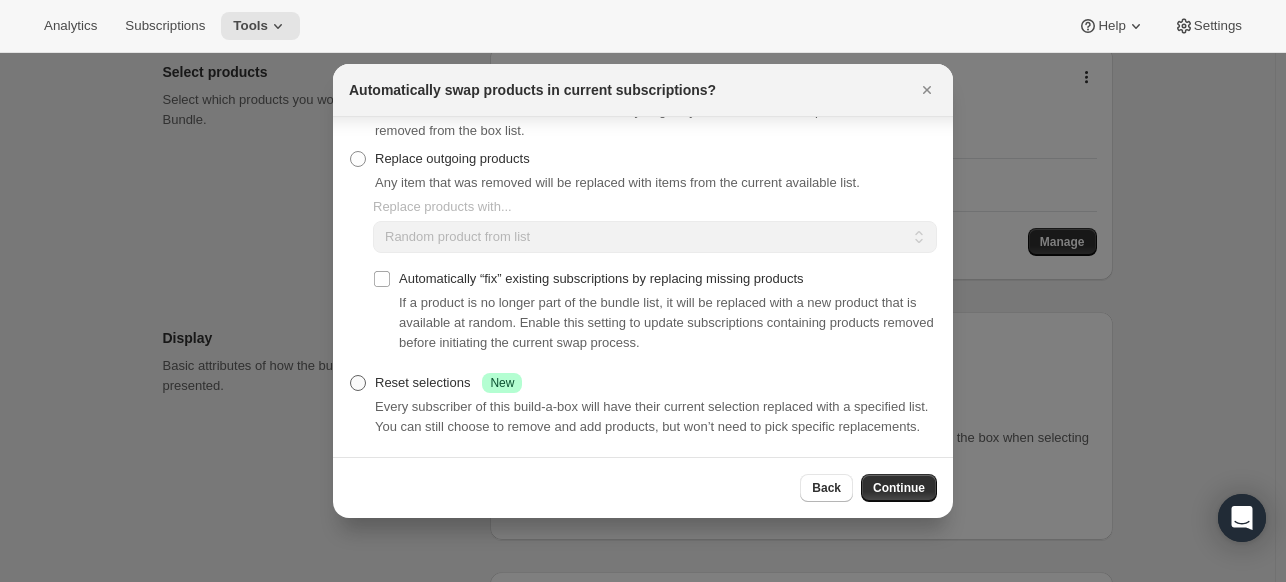 radio on "true" 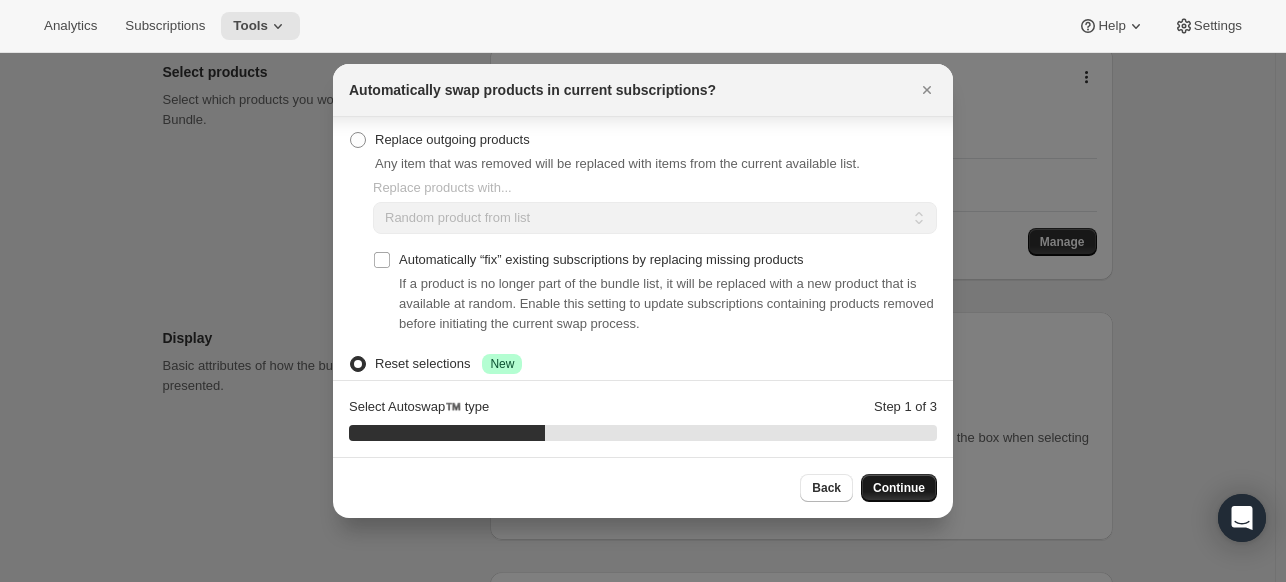click on "Continue" at bounding box center [899, 488] 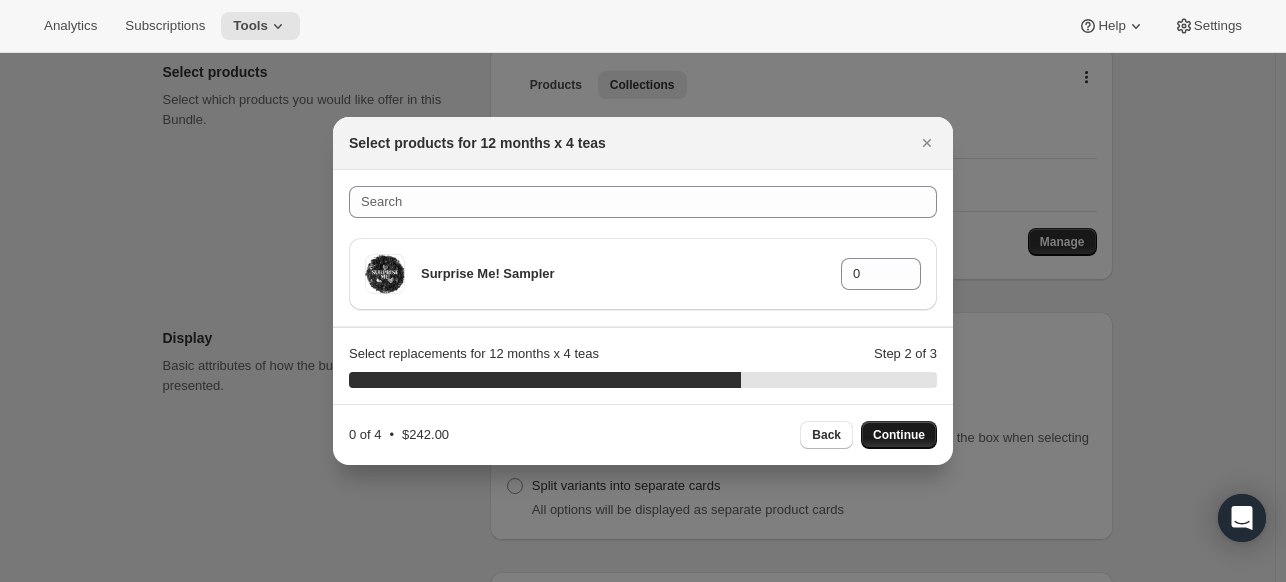 scroll, scrollTop: 0, scrollLeft: 0, axis: both 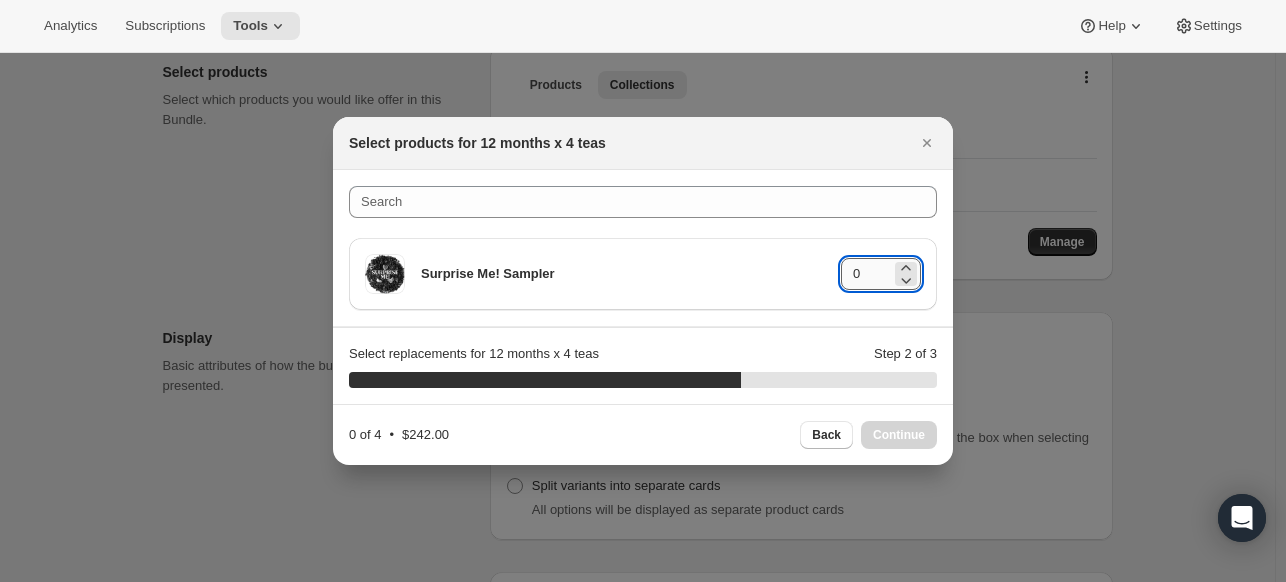 click on "0" at bounding box center [866, 274] 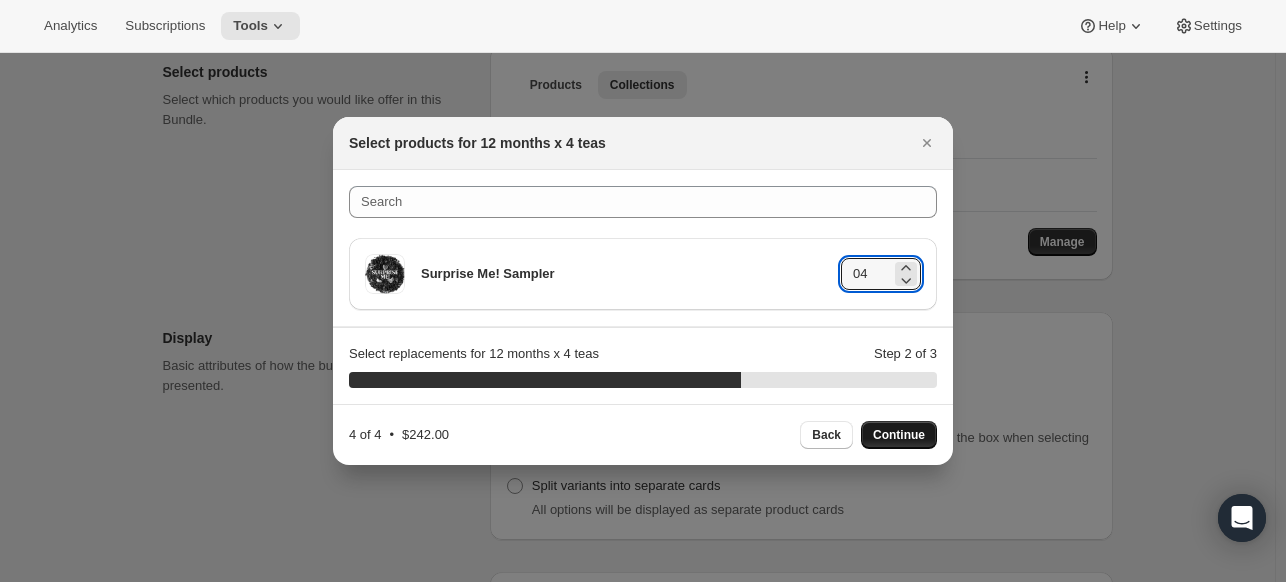 type on "04" 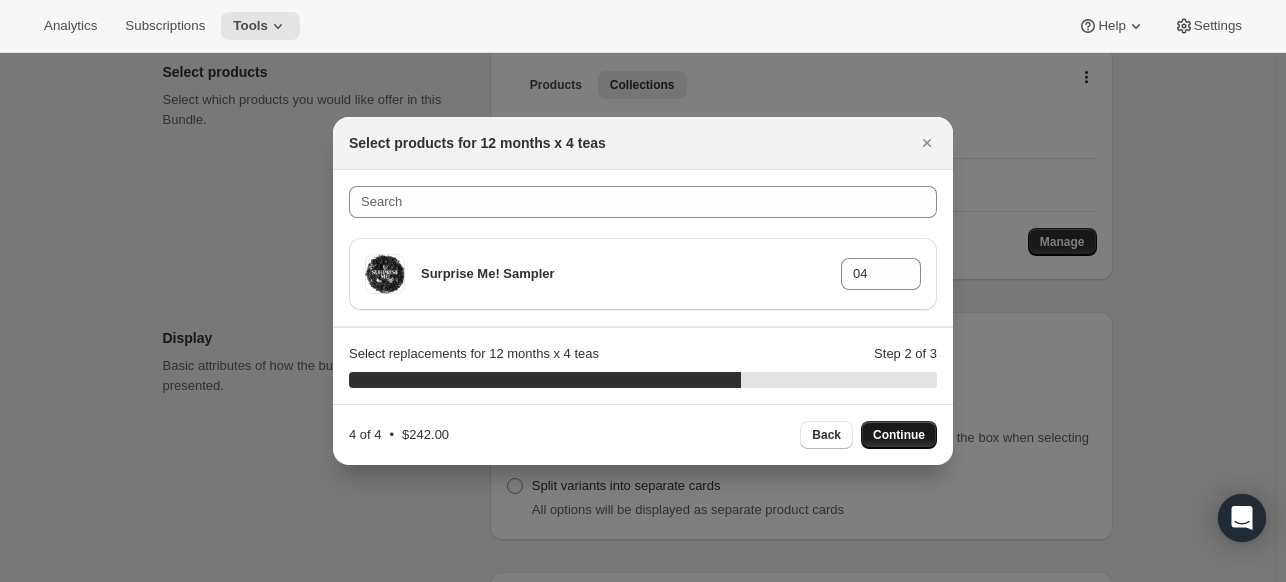 click on "Continue" at bounding box center [899, 435] 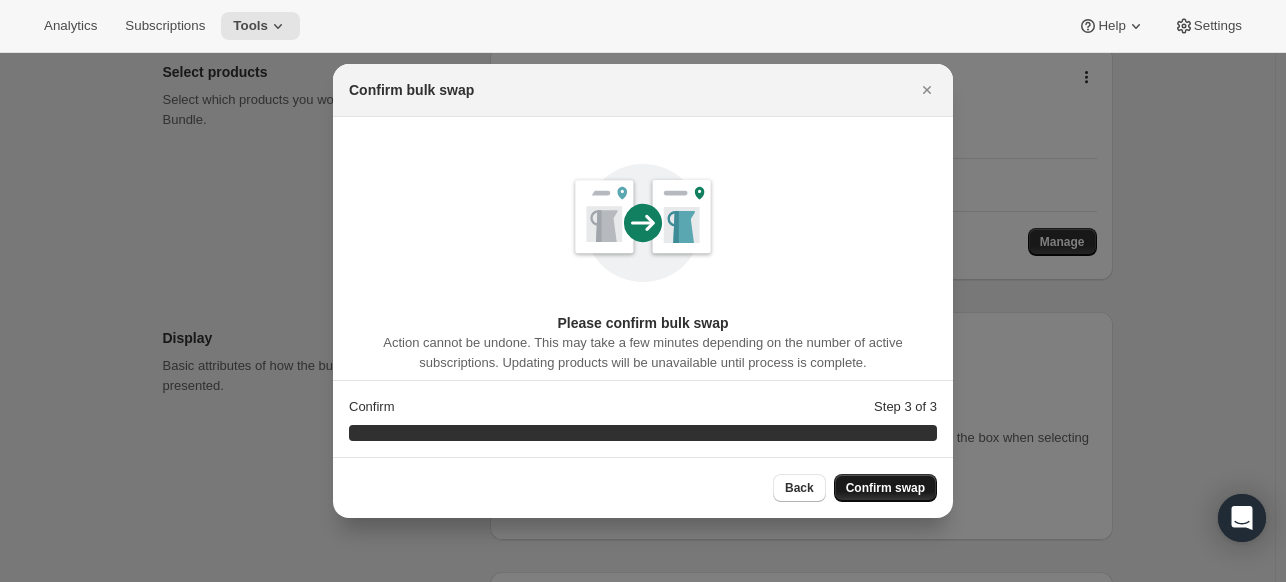 click on "Confirm swap" at bounding box center [885, 488] 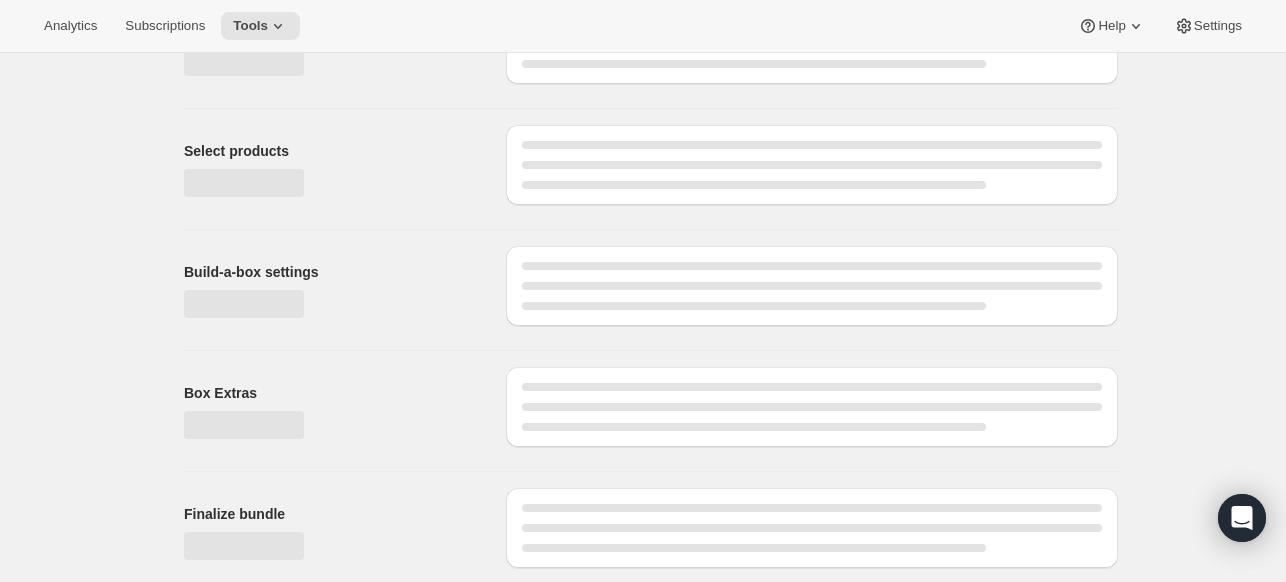 scroll, scrollTop: 649, scrollLeft: 0, axis: vertical 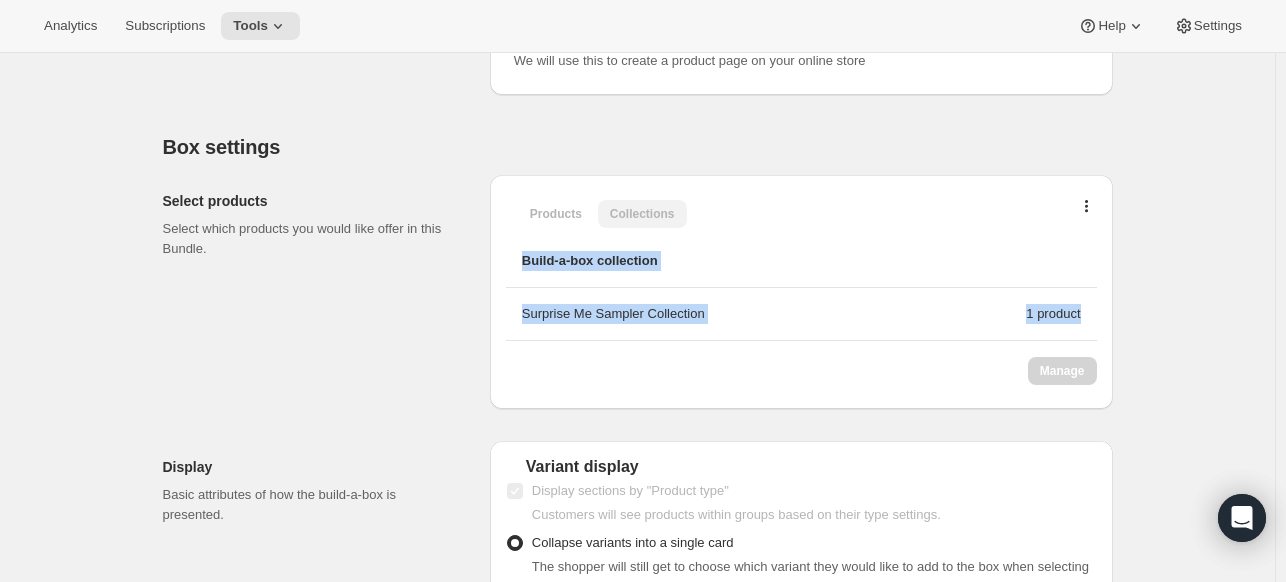 drag, startPoint x: 1284, startPoint y: 224, endPoint x: 1295, endPoint y: 319, distance: 95.63472 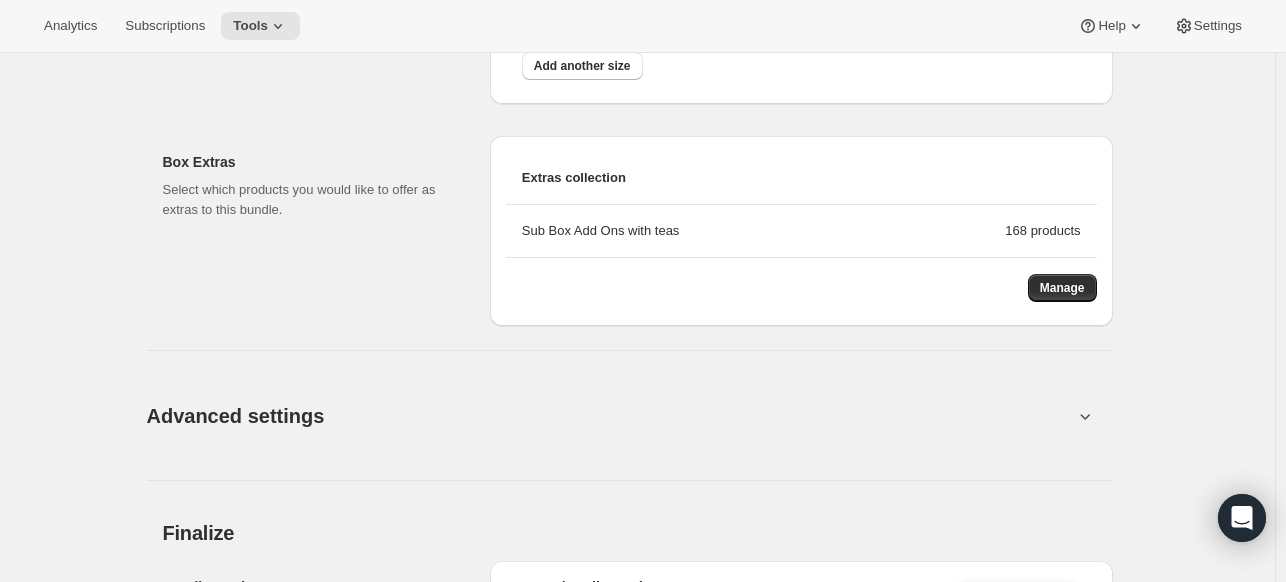 scroll, scrollTop: 0, scrollLeft: 0, axis: both 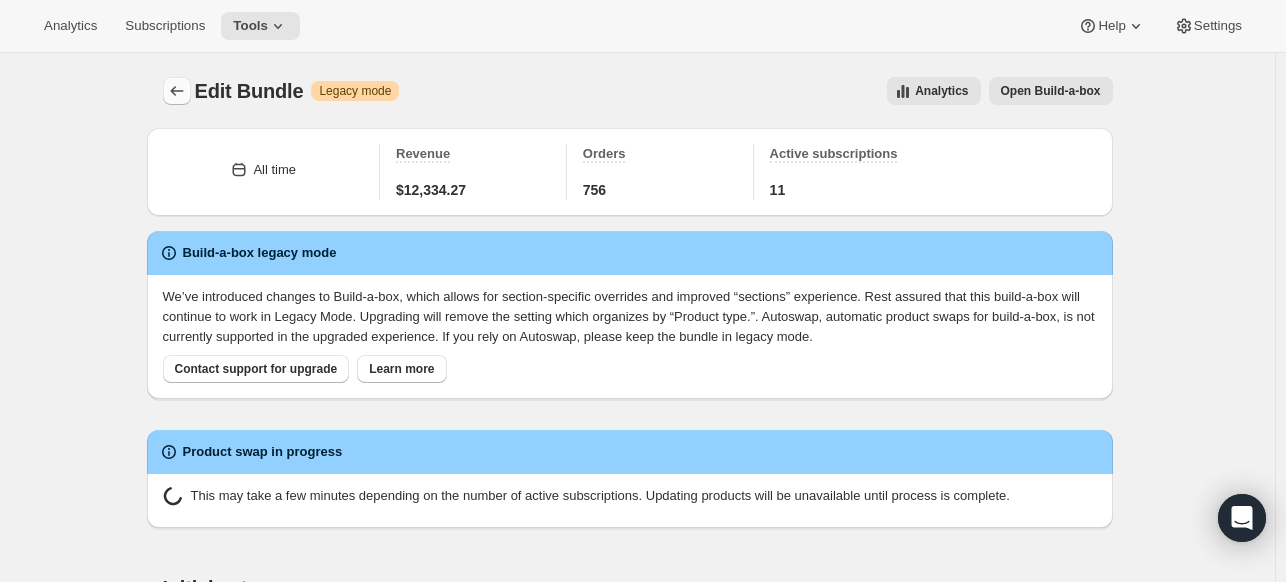click 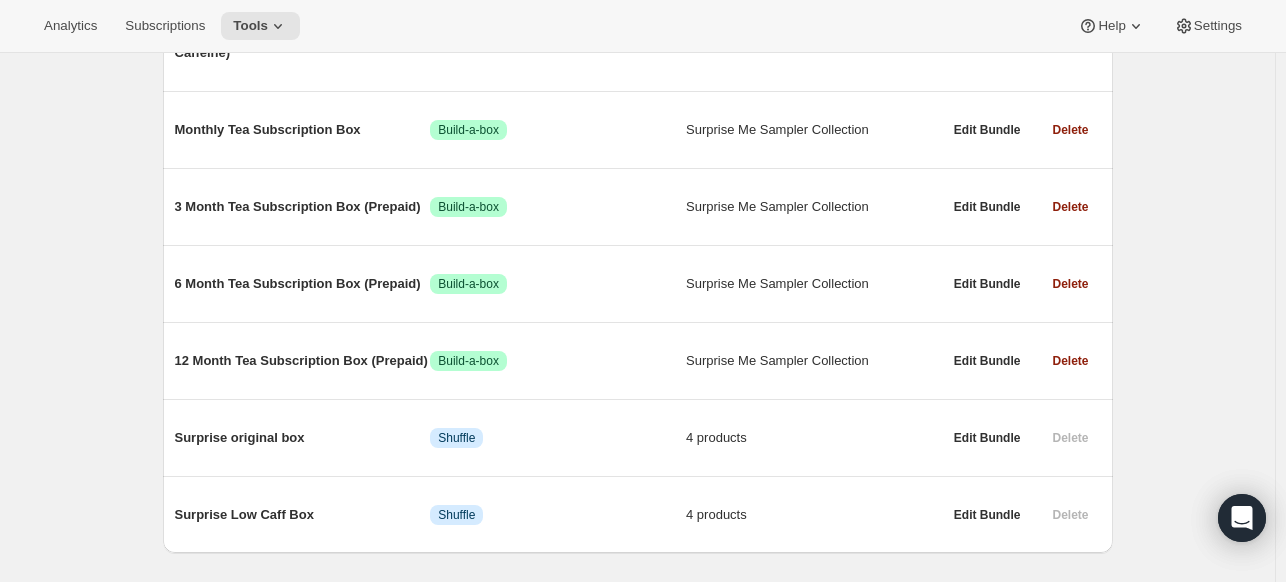 scroll, scrollTop: 472, scrollLeft: 0, axis: vertical 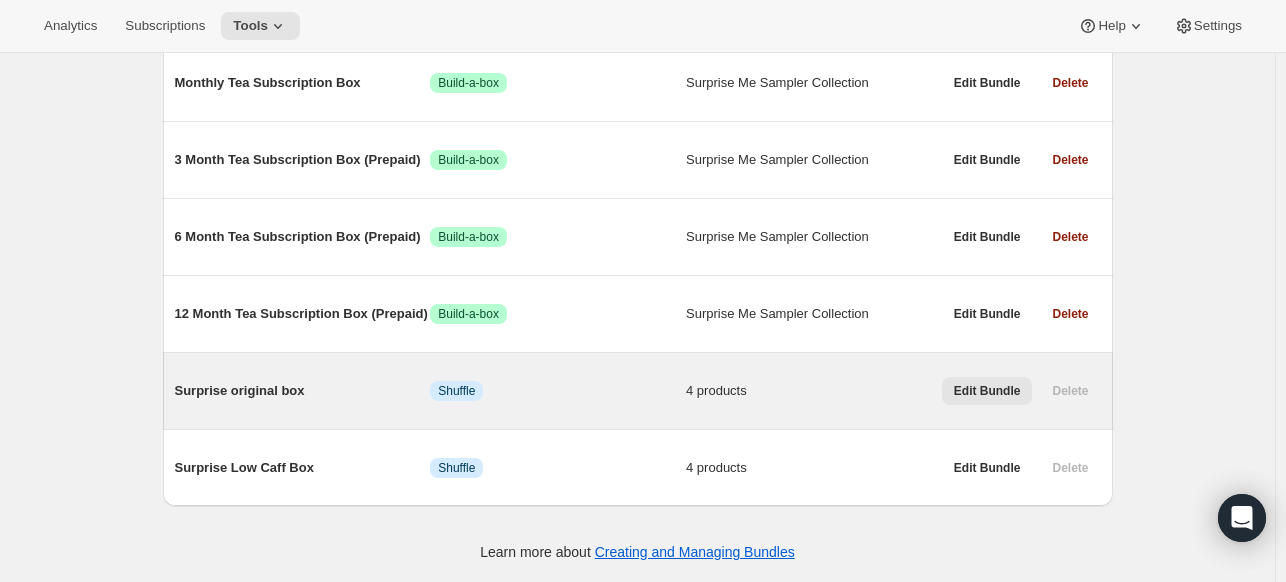 click on "Edit Bundle" at bounding box center (987, 391) 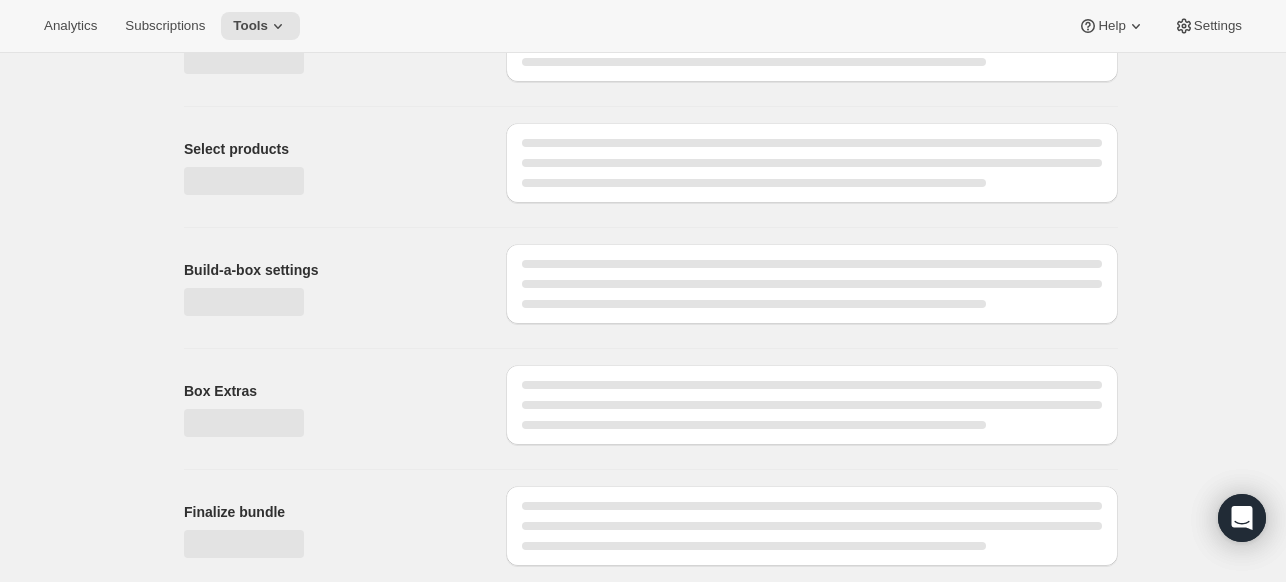 scroll, scrollTop: 0, scrollLeft: 0, axis: both 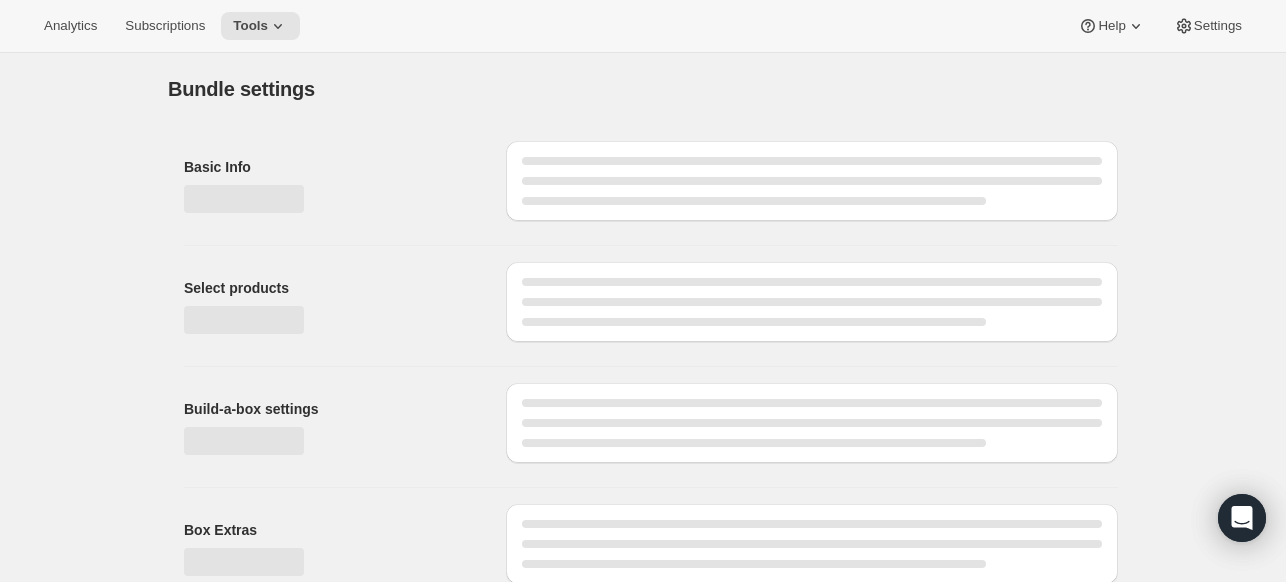 type on "Surprise original box" 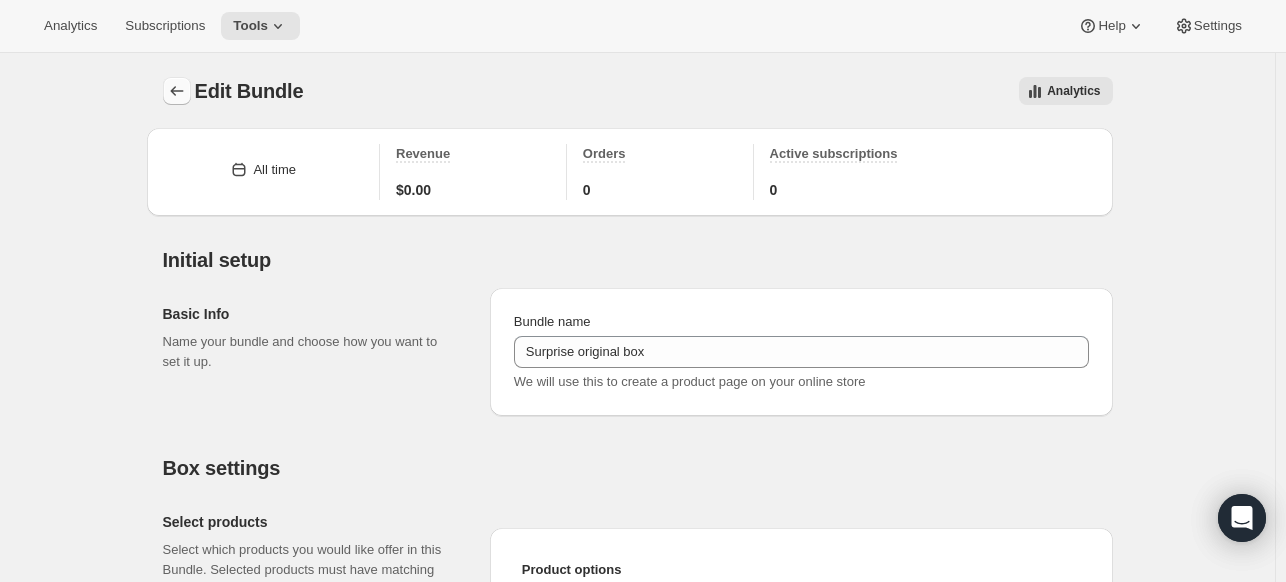 click 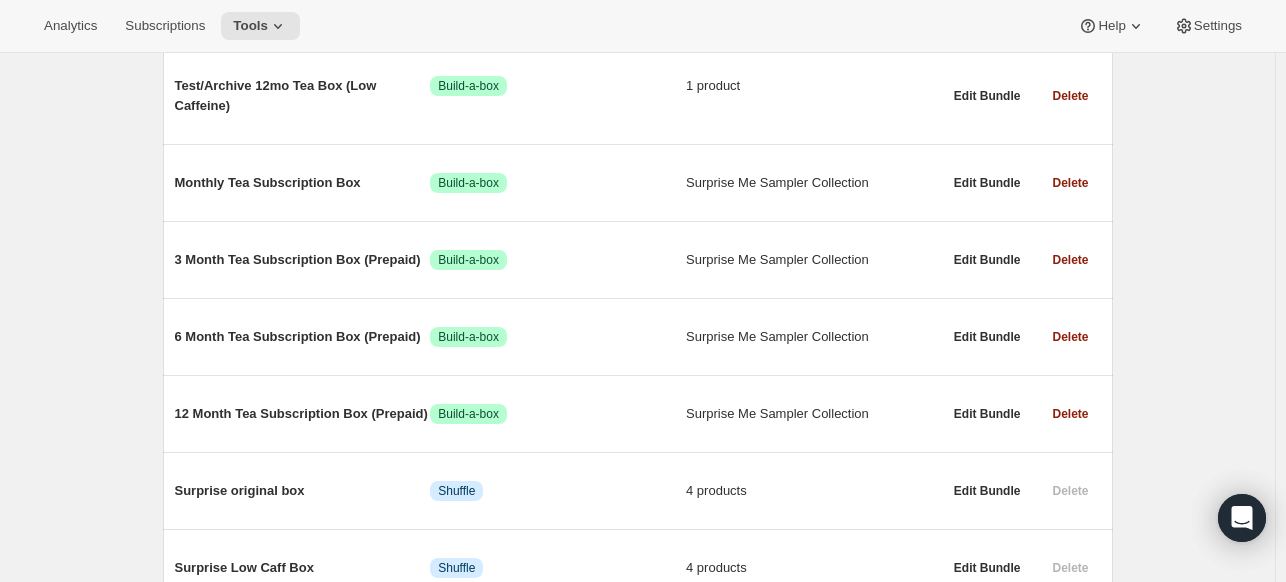 scroll, scrollTop: 472, scrollLeft: 0, axis: vertical 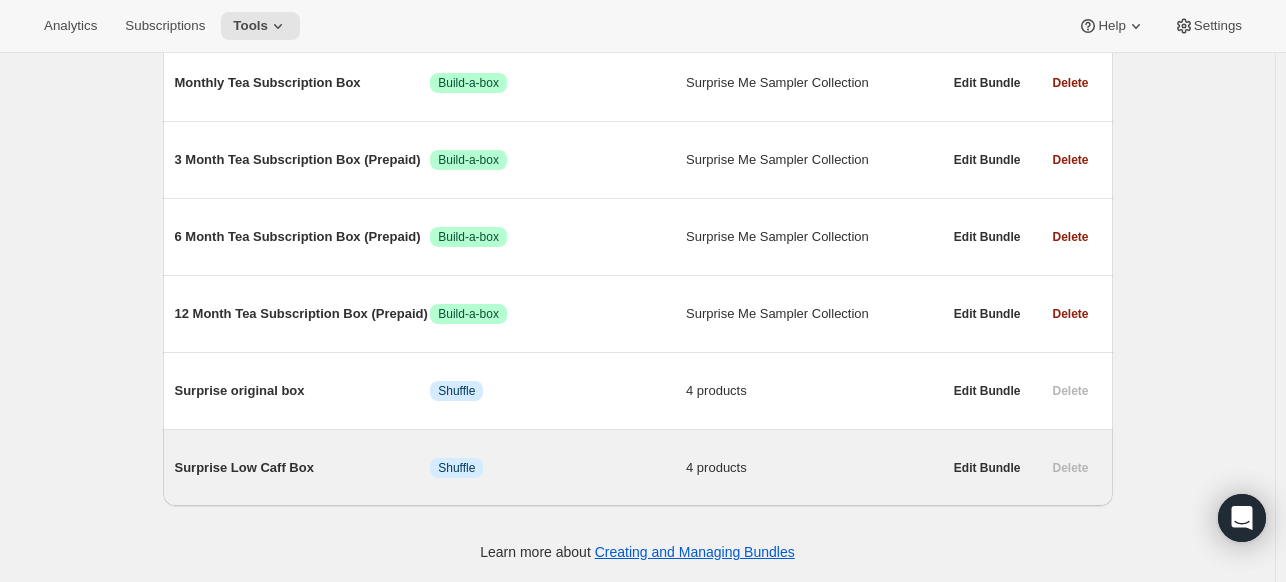 click on "4 products" at bounding box center (814, 468) 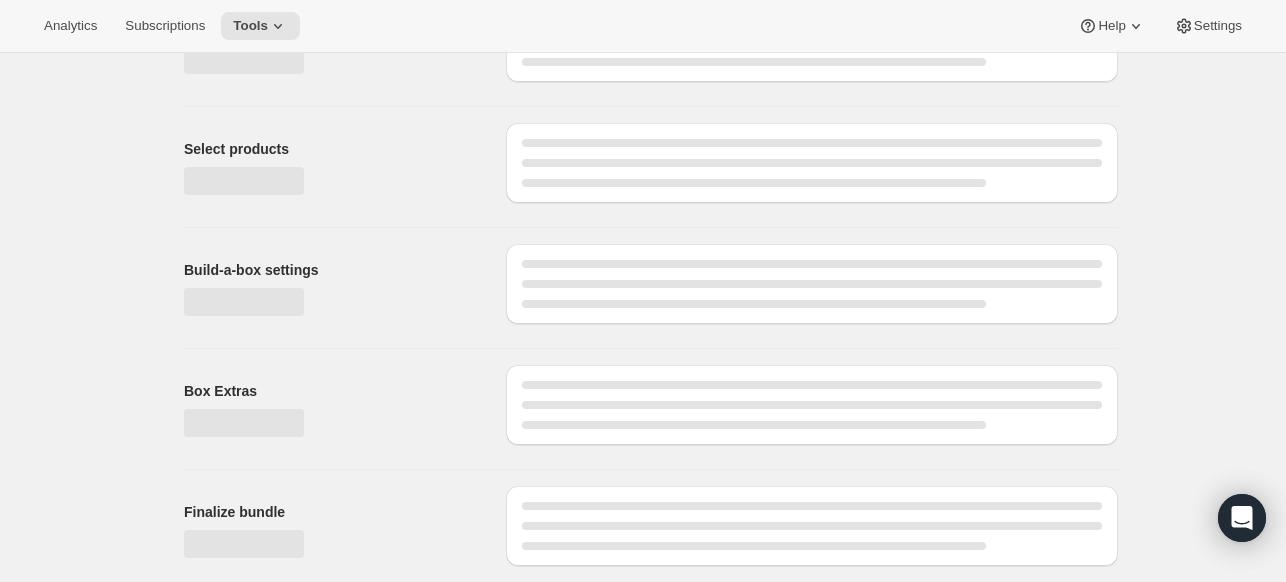 scroll, scrollTop: 0, scrollLeft: 0, axis: both 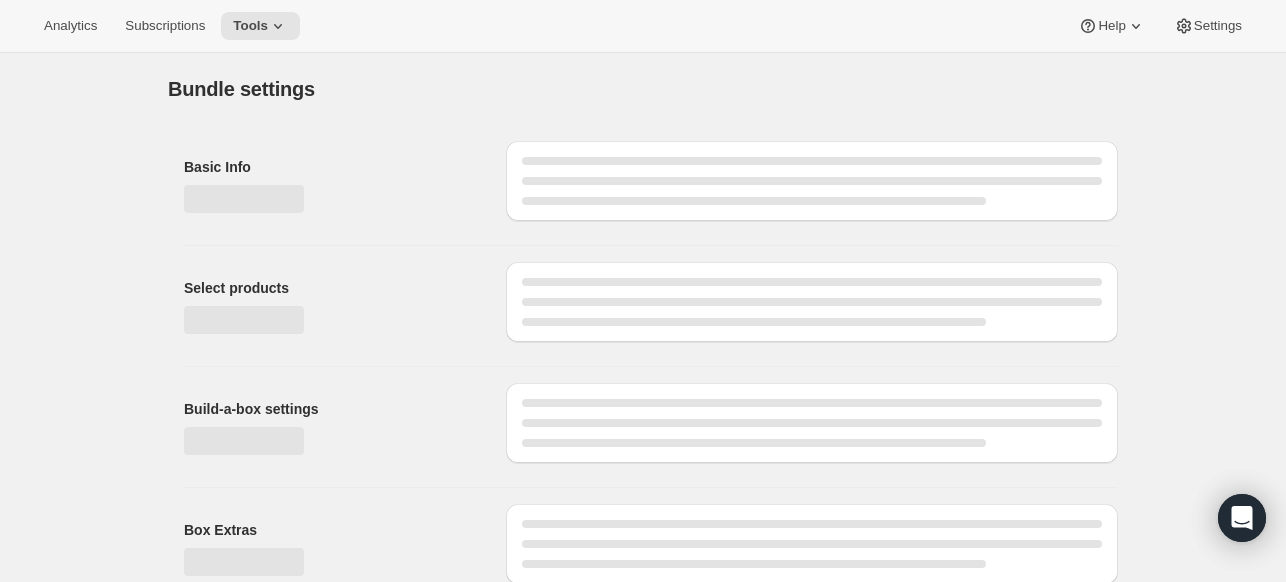 type on "Surprise Low Caff Box" 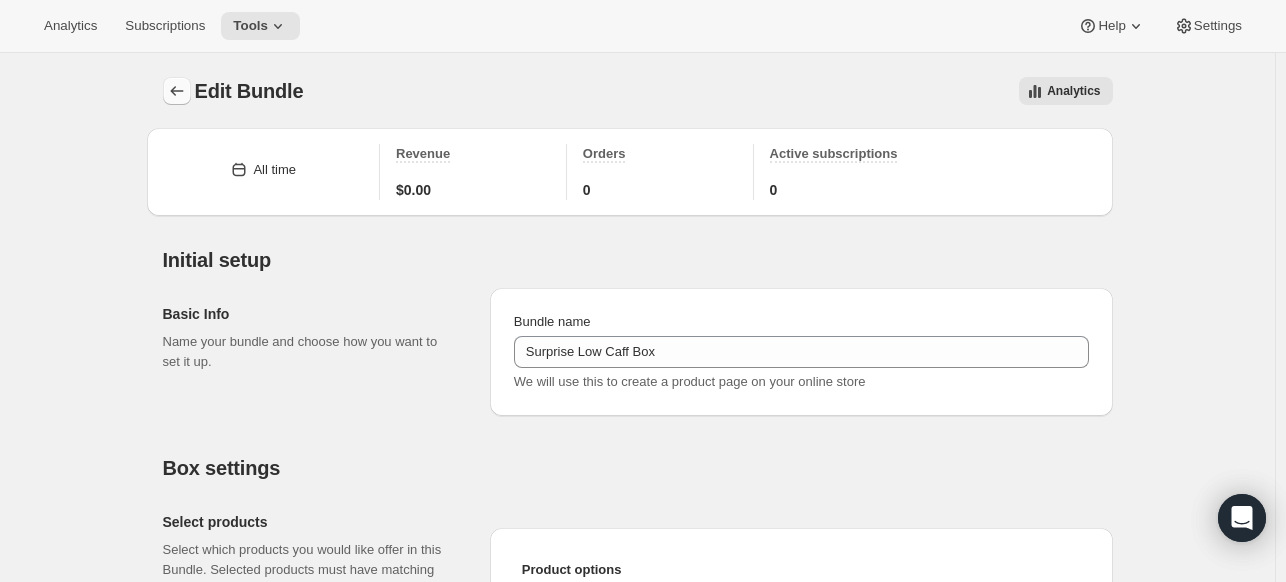 click 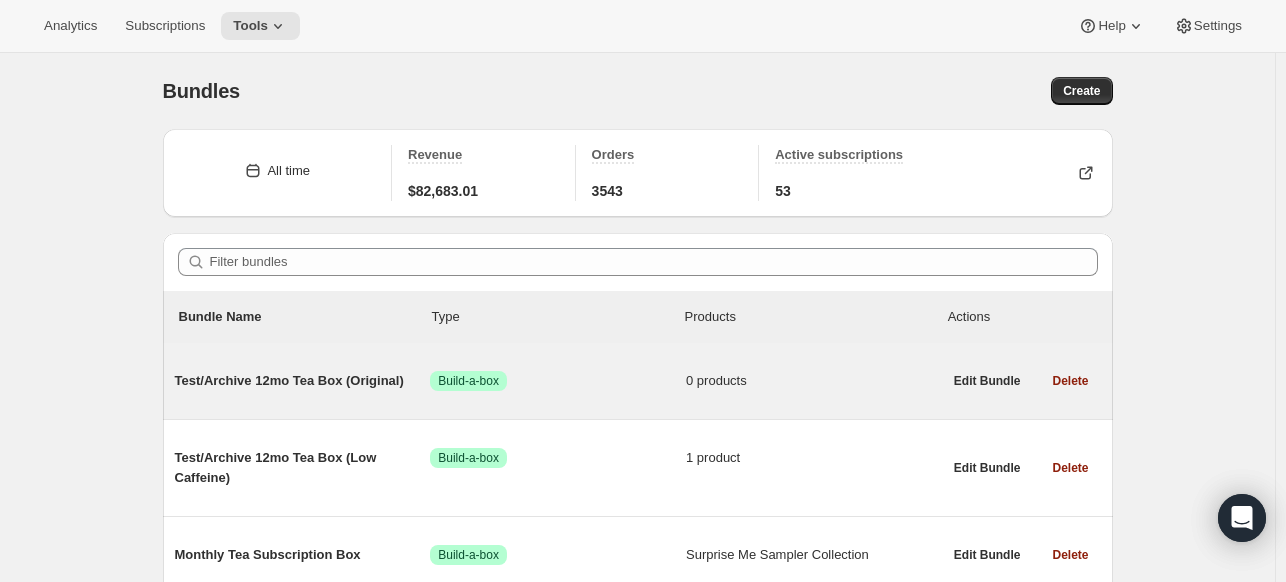click on "0 products" at bounding box center [814, 381] 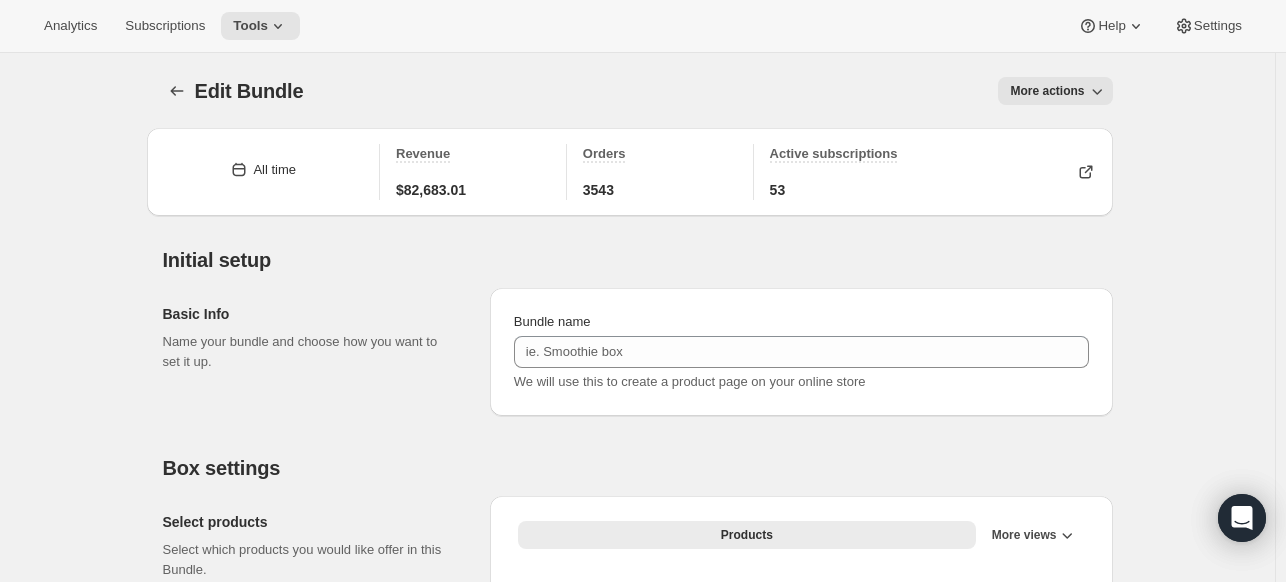type on "Test/Archive 12mo Tea Box (Original)" 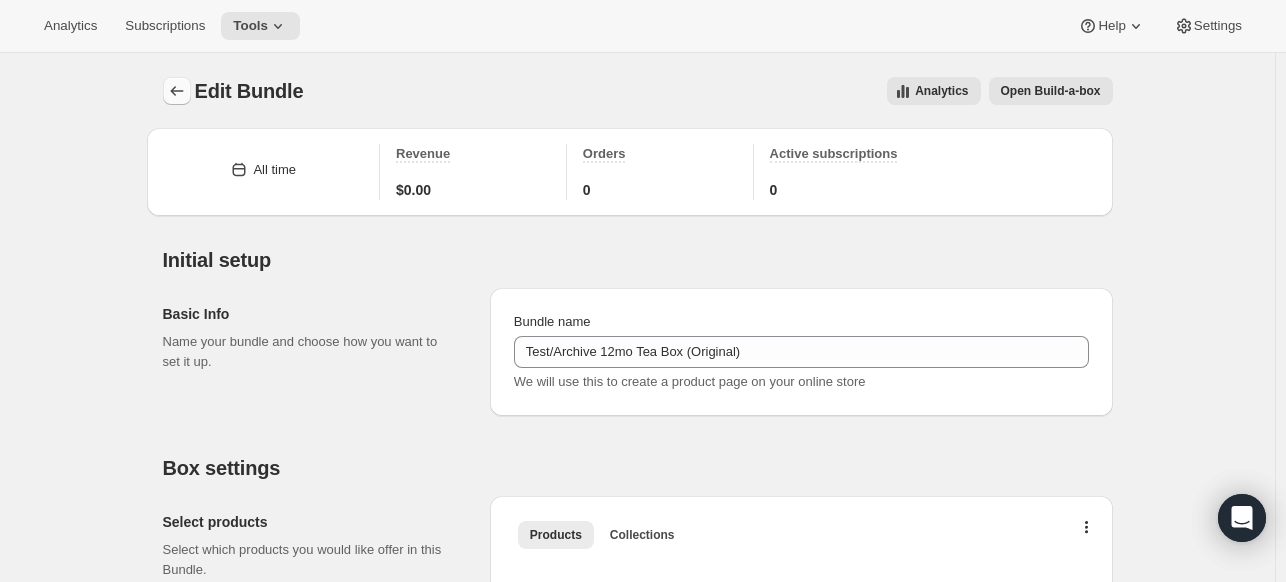 click 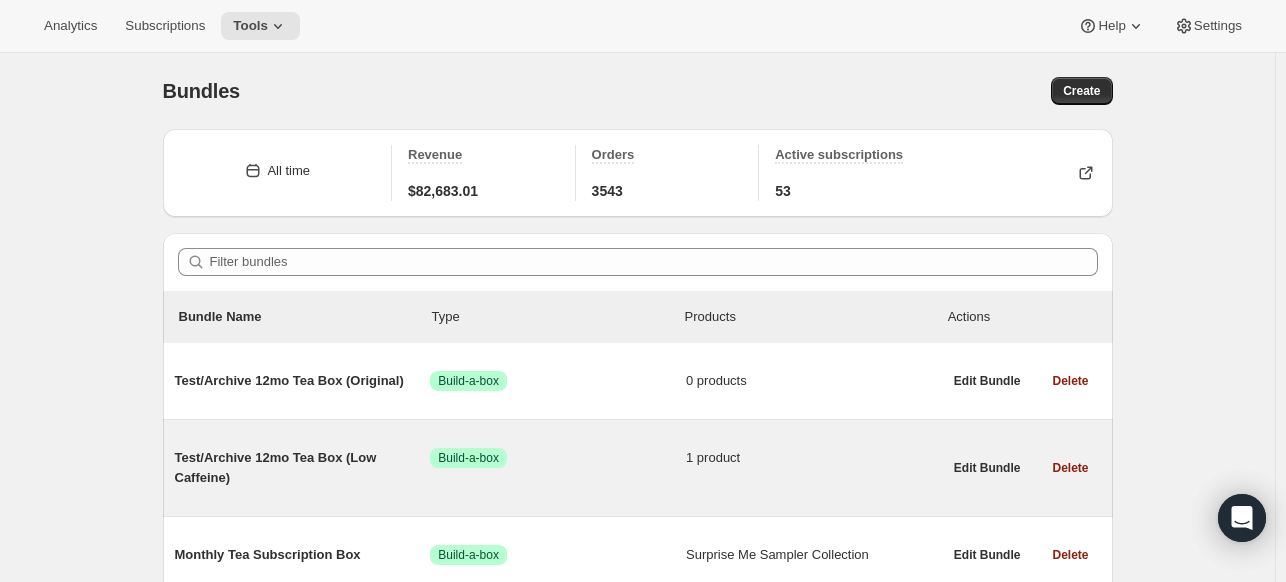 click on "1 product" at bounding box center (814, 458) 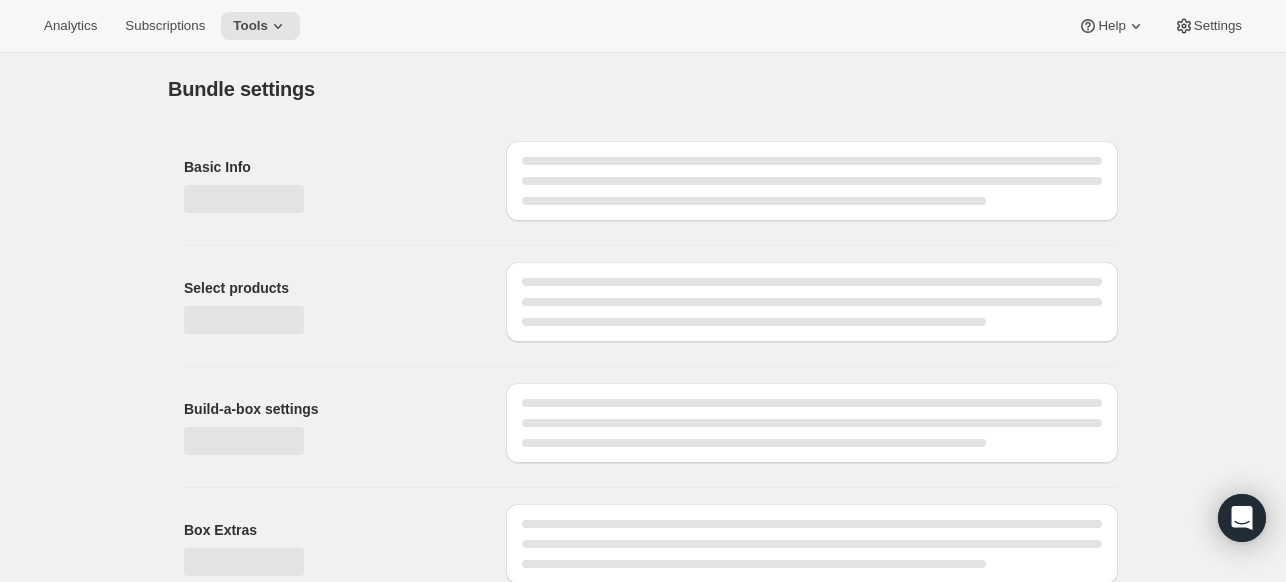 type on "Test/Archive 12mo Tea Box (Low Caffeine)" 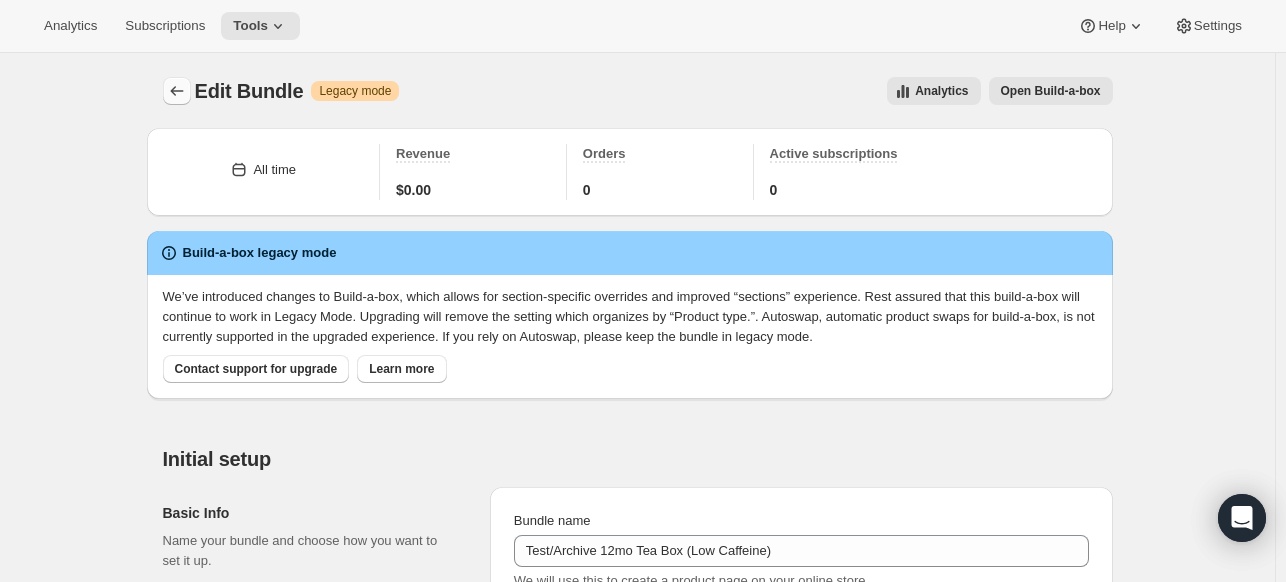 click 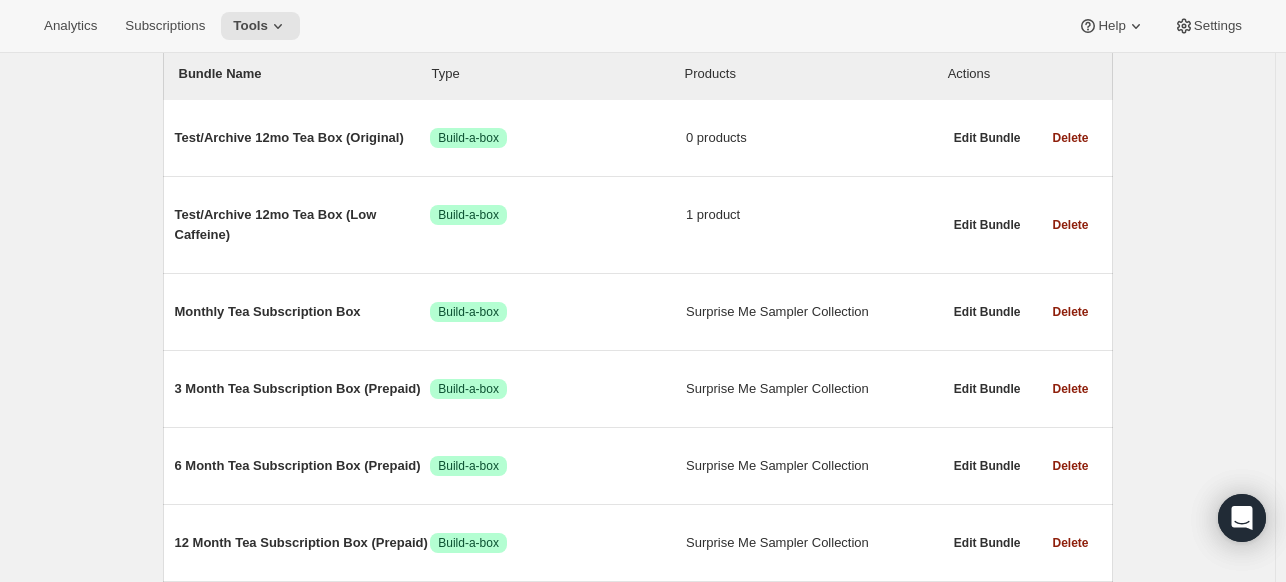scroll, scrollTop: 246, scrollLeft: 0, axis: vertical 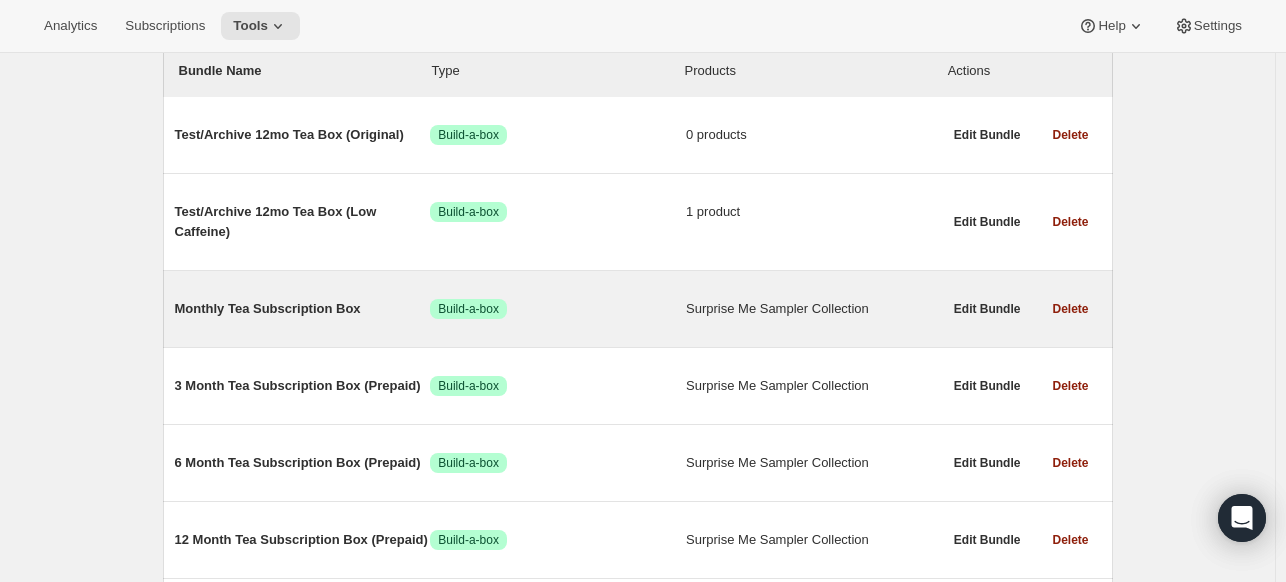 click on "Surprise Me Sampler Collection" at bounding box center (814, 309) 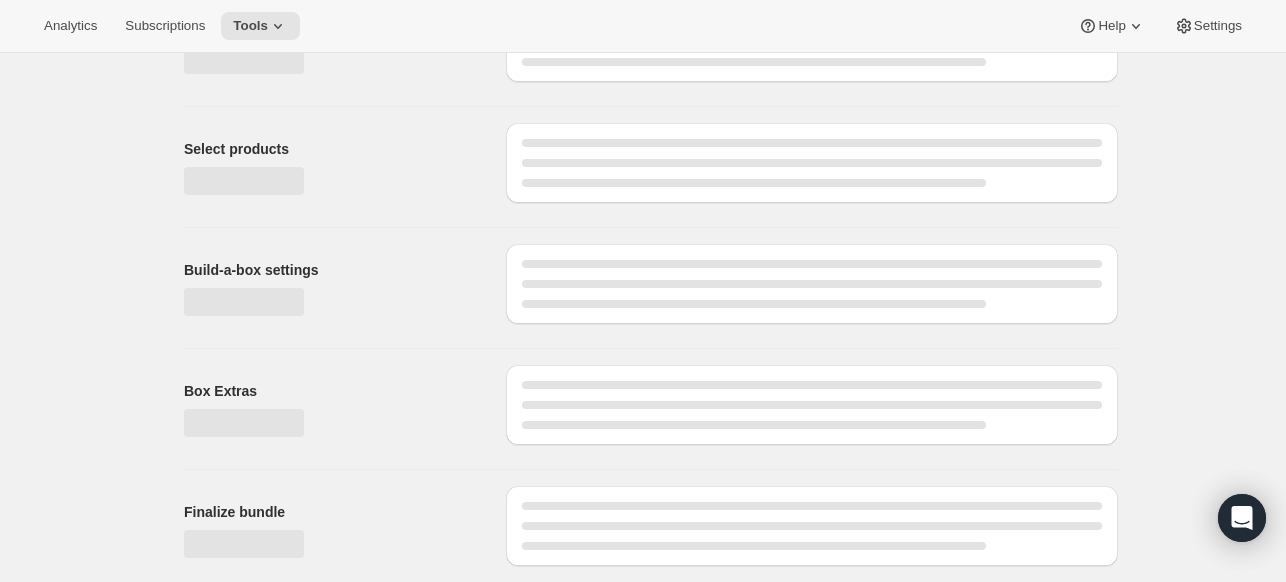 scroll, scrollTop: 0, scrollLeft: 0, axis: both 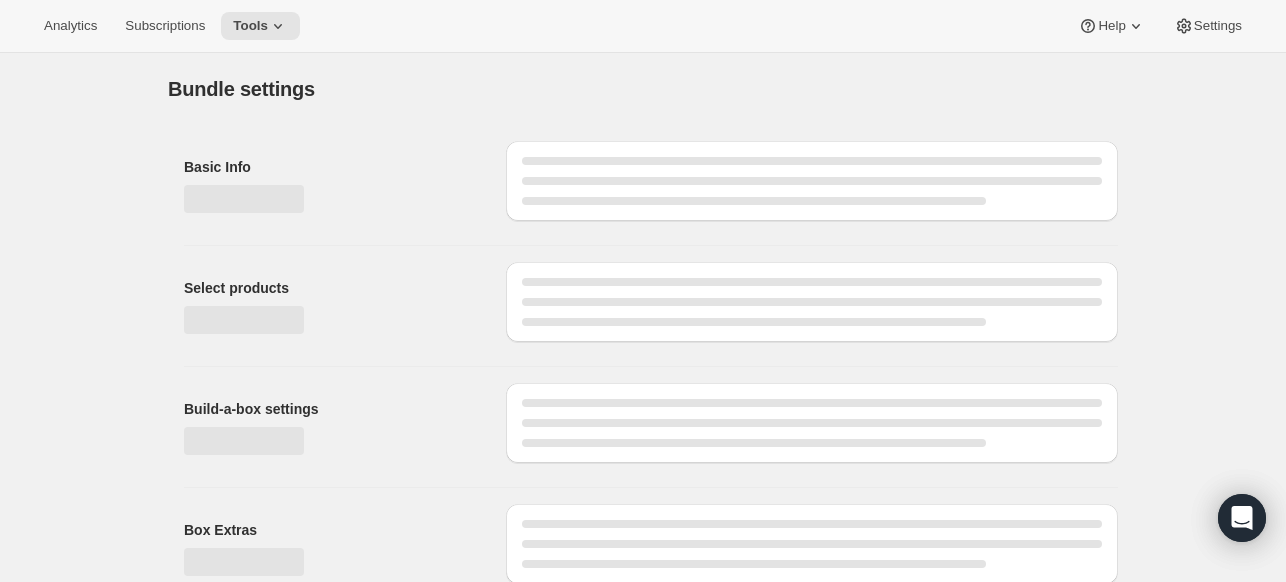 type on "Monthly Tea Subscription Box" 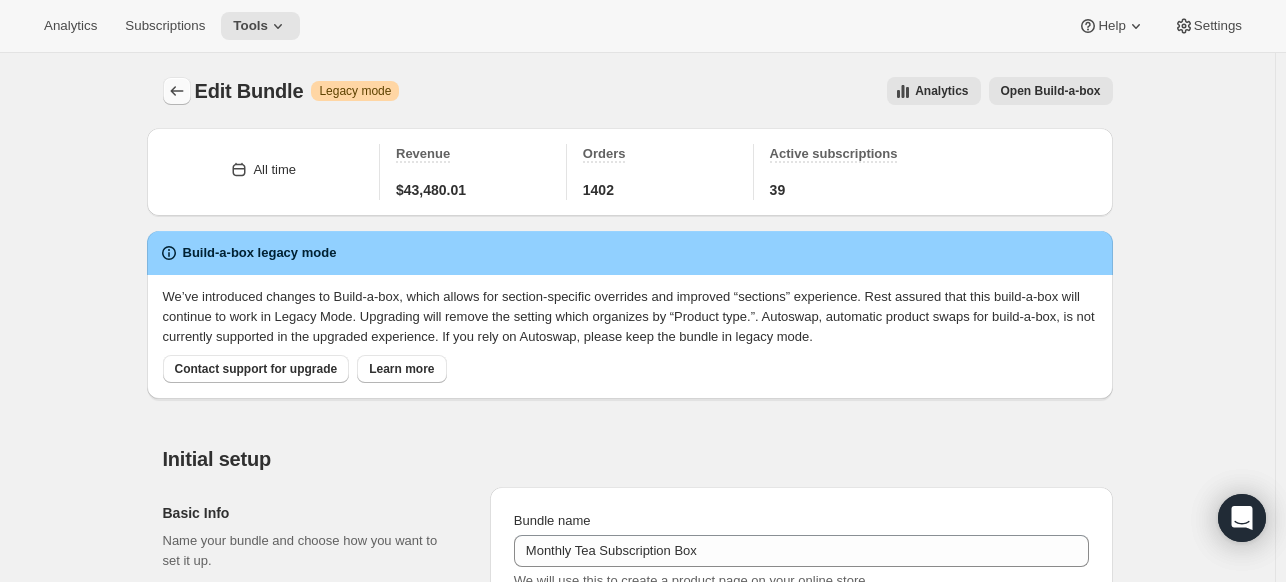 click 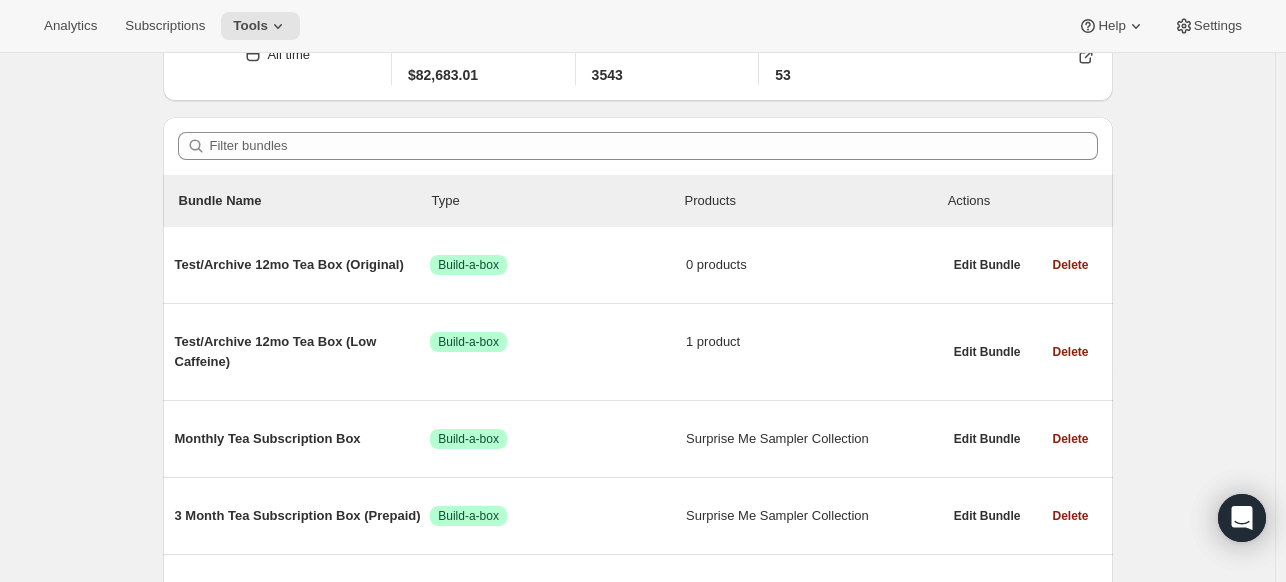 scroll, scrollTop: 0, scrollLeft: 0, axis: both 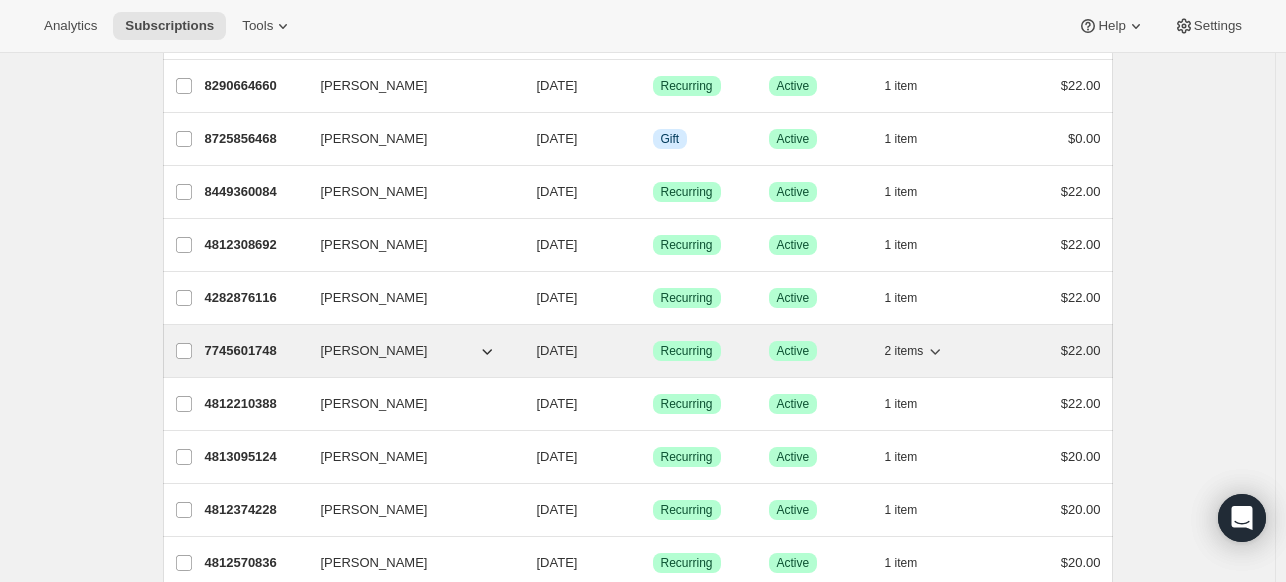click 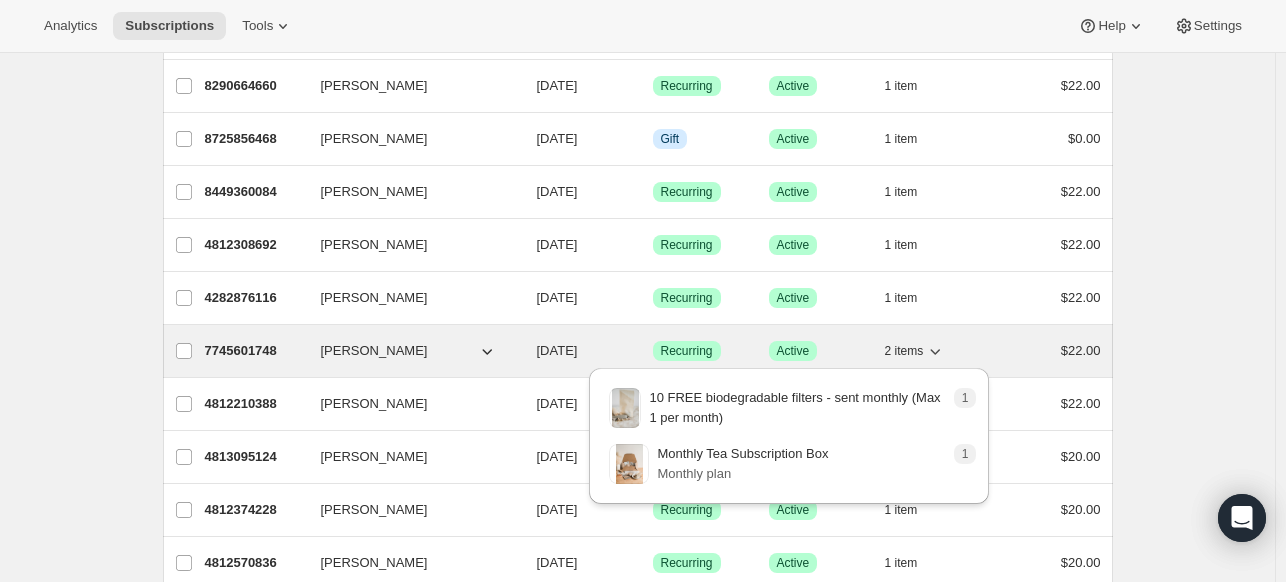 click 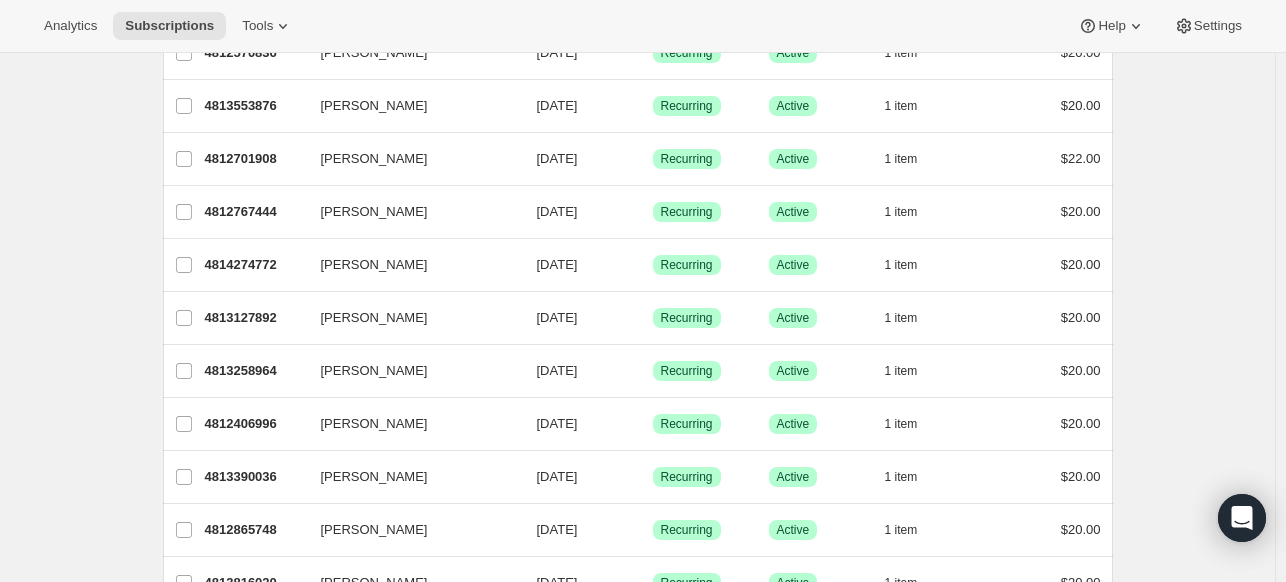 scroll, scrollTop: 858, scrollLeft: 0, axis: vertical 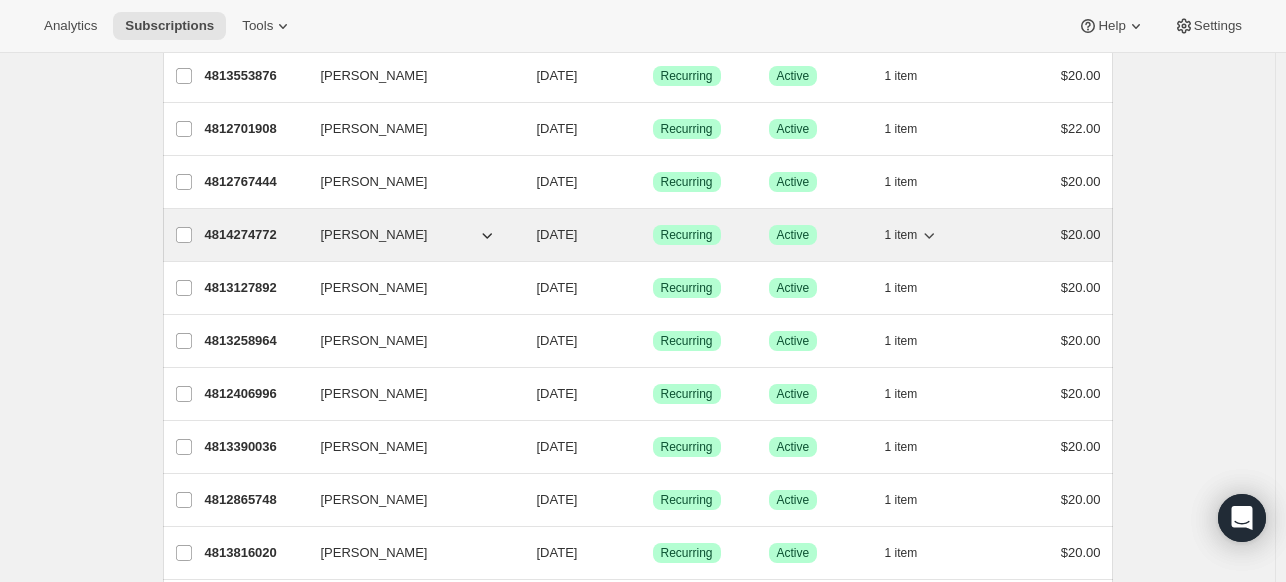 click 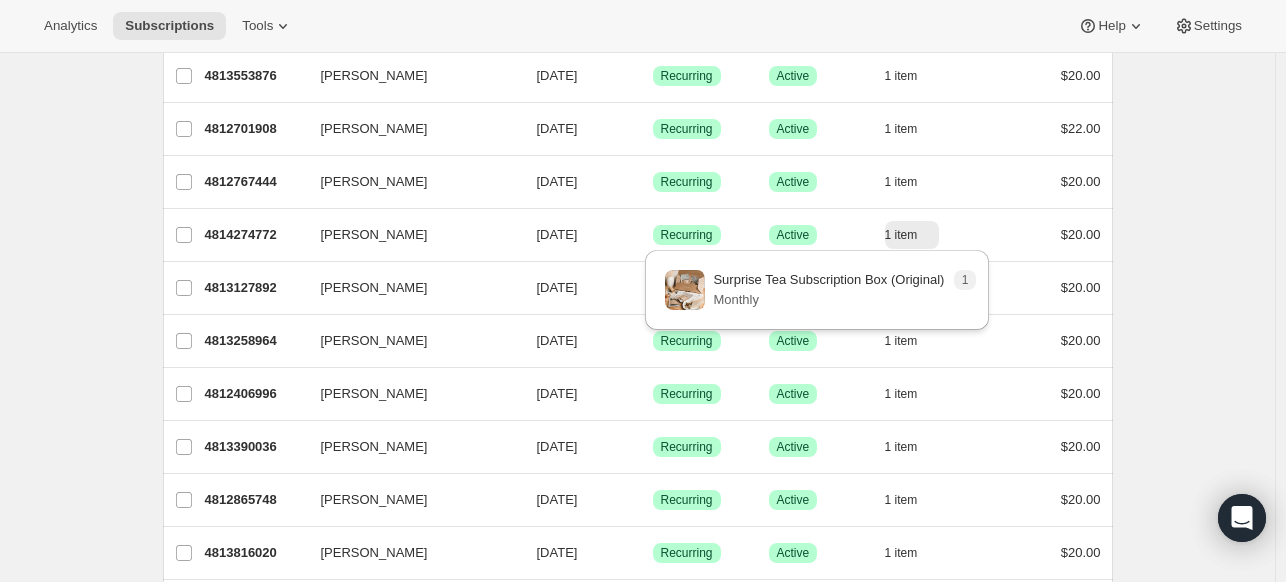 click on "Surprise Tea Subscription Box (Original)" at bounding box center (828, 280) 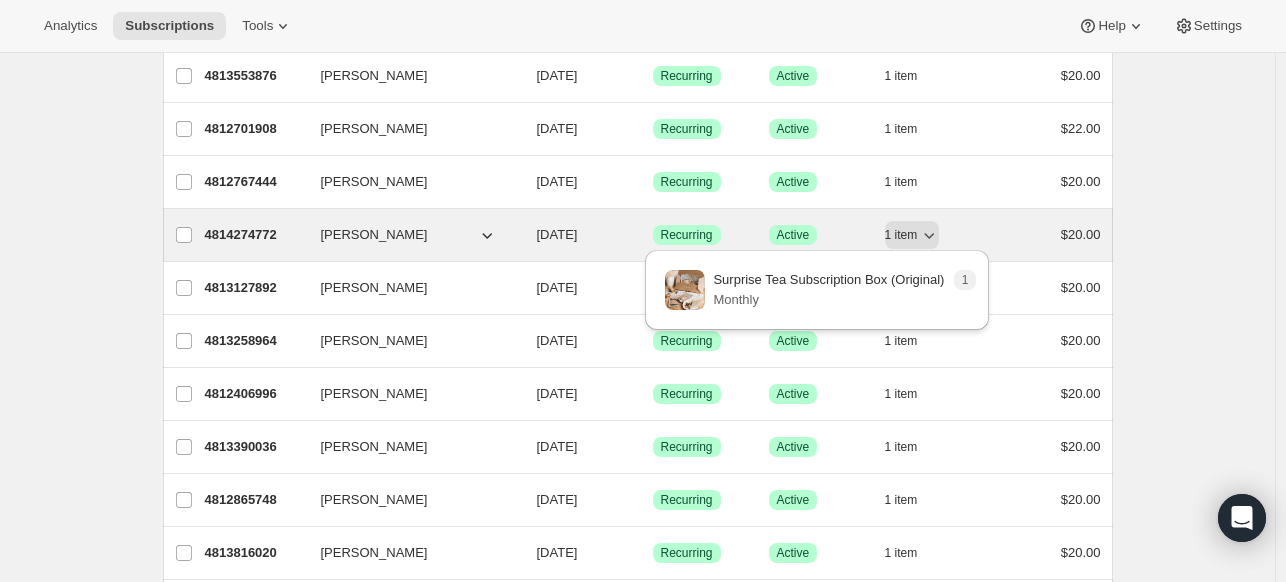 click on "[PERSON_NAME]" at bounding box center (374, 235) 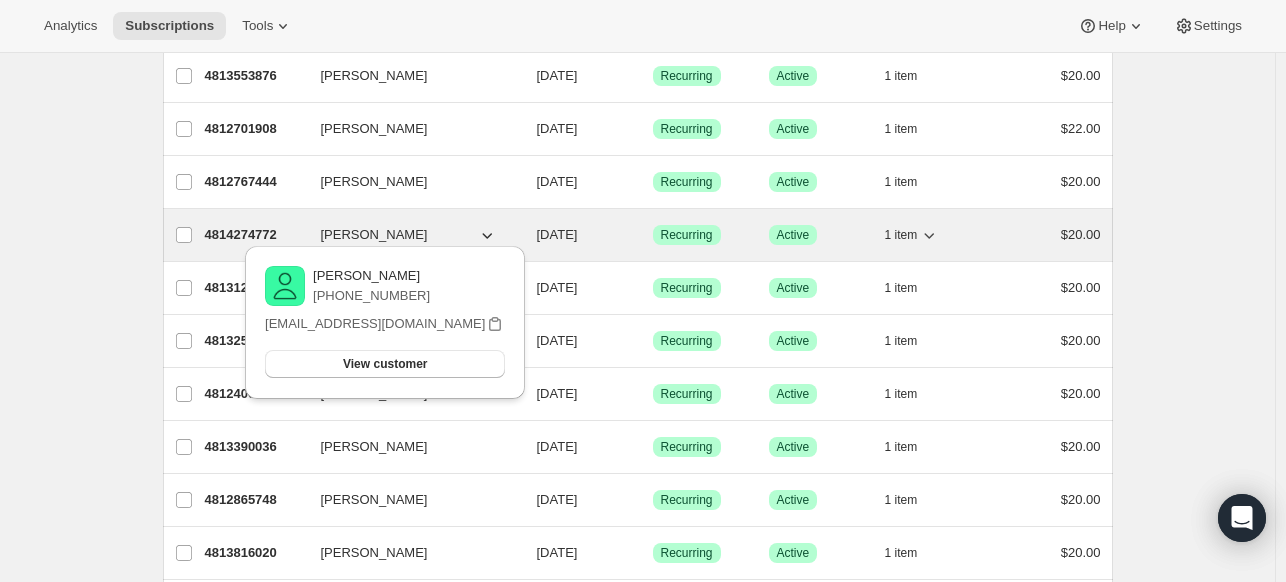 click on "Success Recurring" at bounding box center (687, 235) 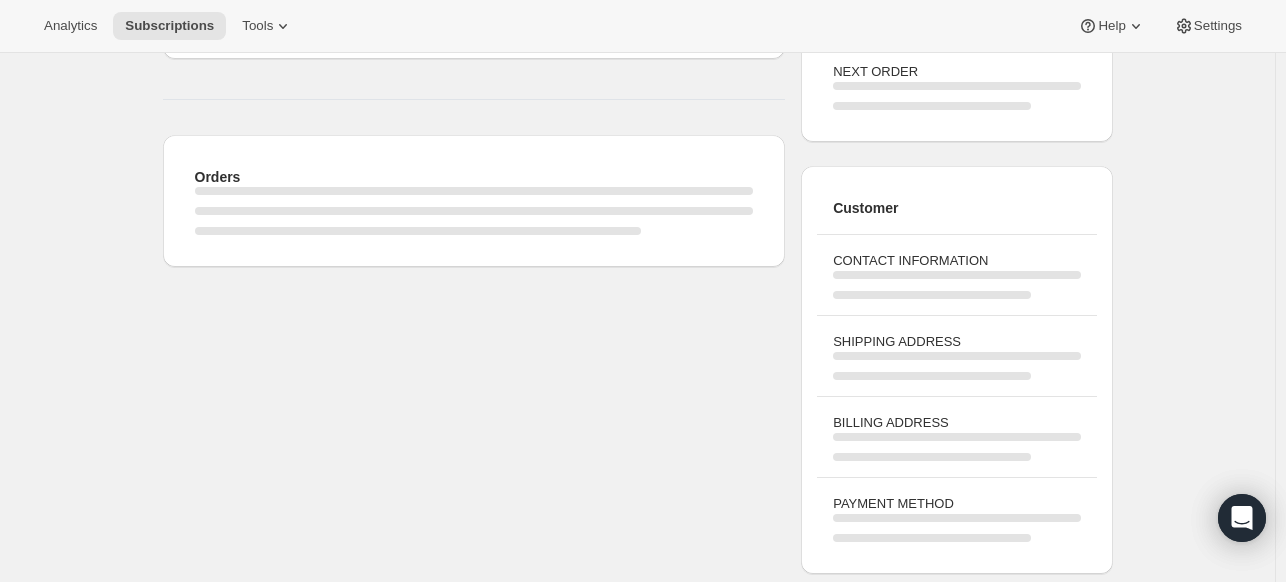 scroll, scrollTop: 0, scrollLeft: 0, axis: both 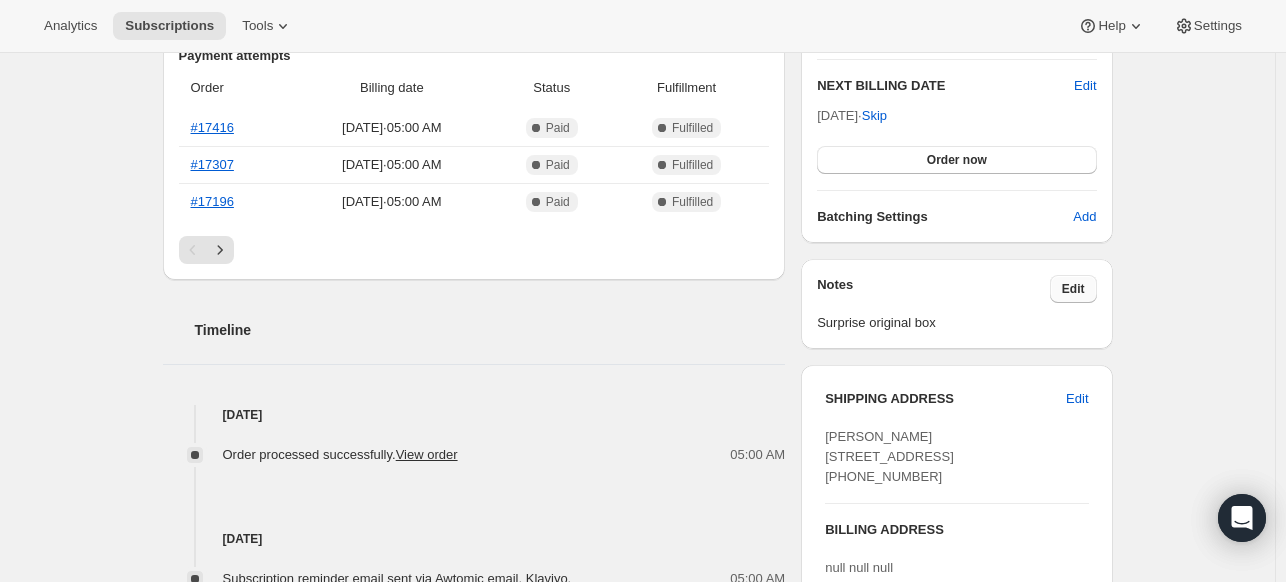 click on "Edit" at bounding box center (1073, 289) 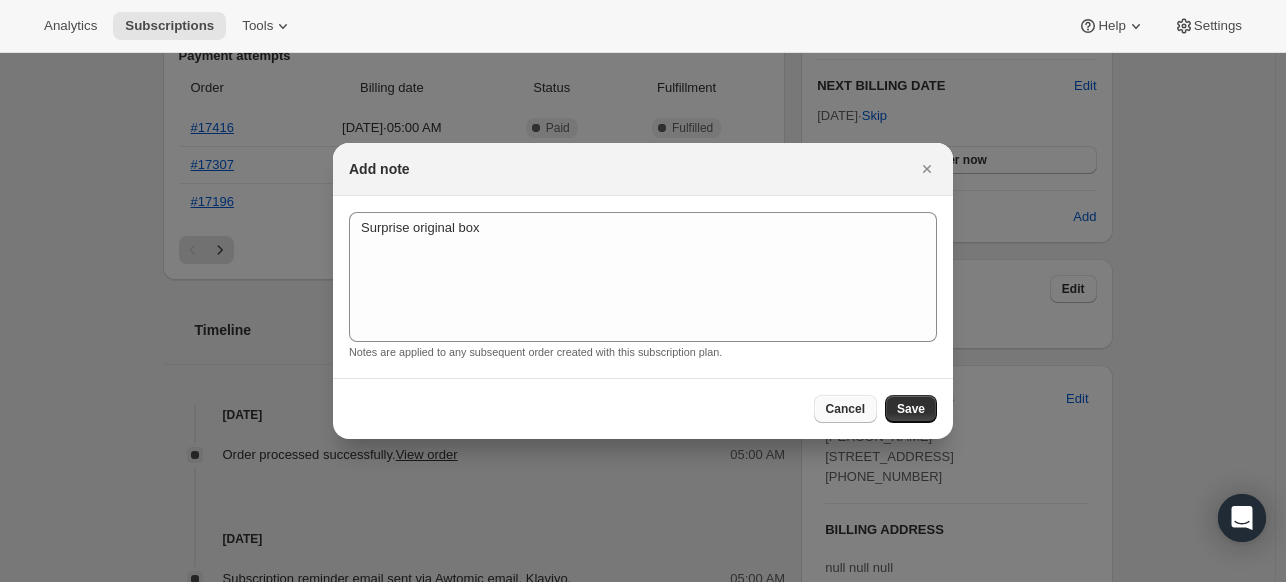 click on "Cancel" at bounding box center [845, 409] 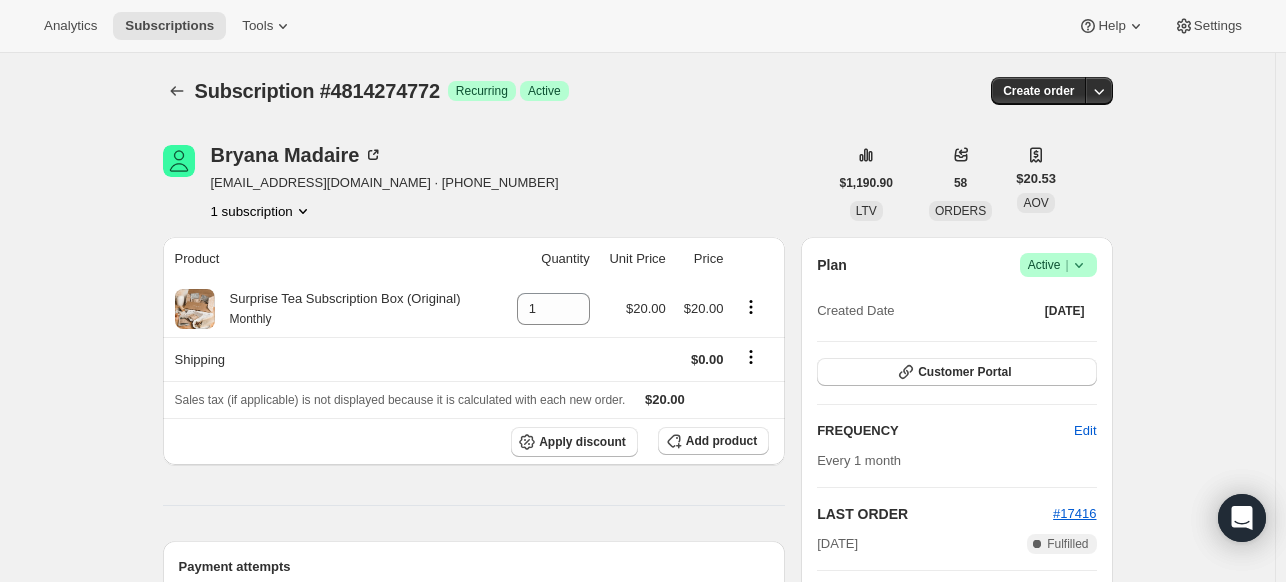 scroll, scrollTop: 511, scrollLeft: 0, axis: vertical 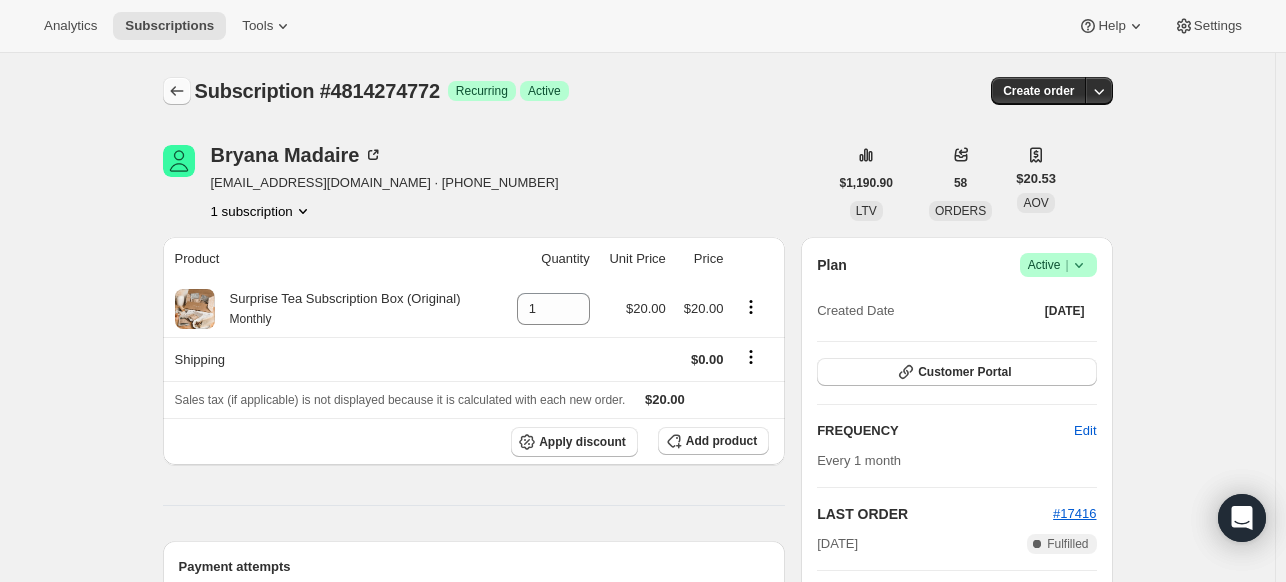 click 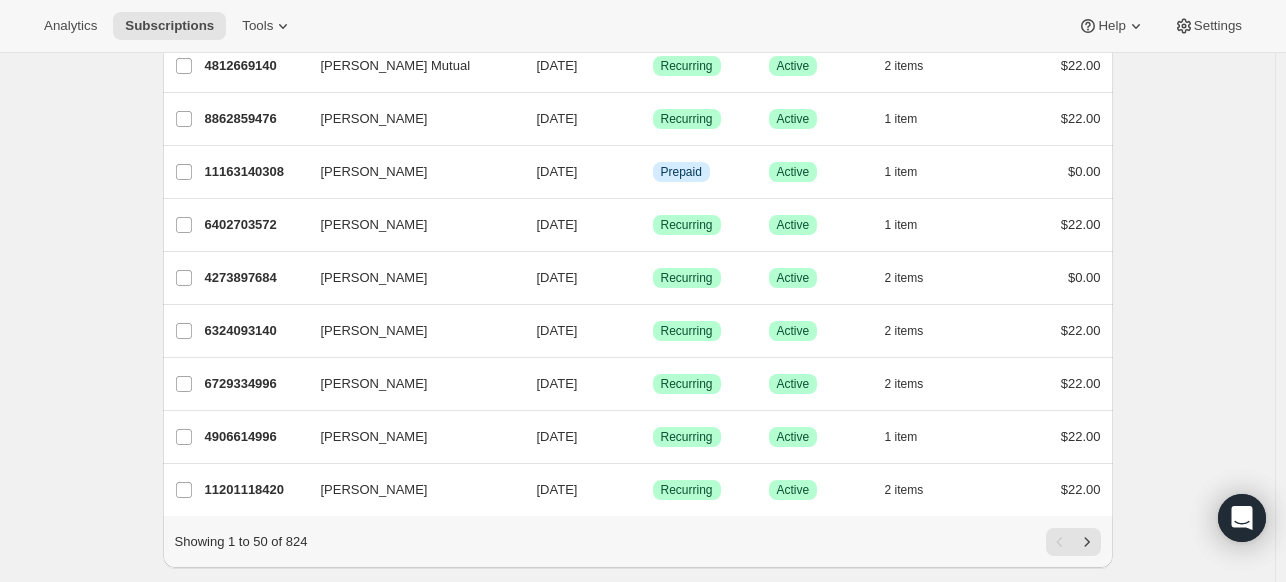 scroll, scrollTop: 2369, scrollLeft: 0, axis: vertical 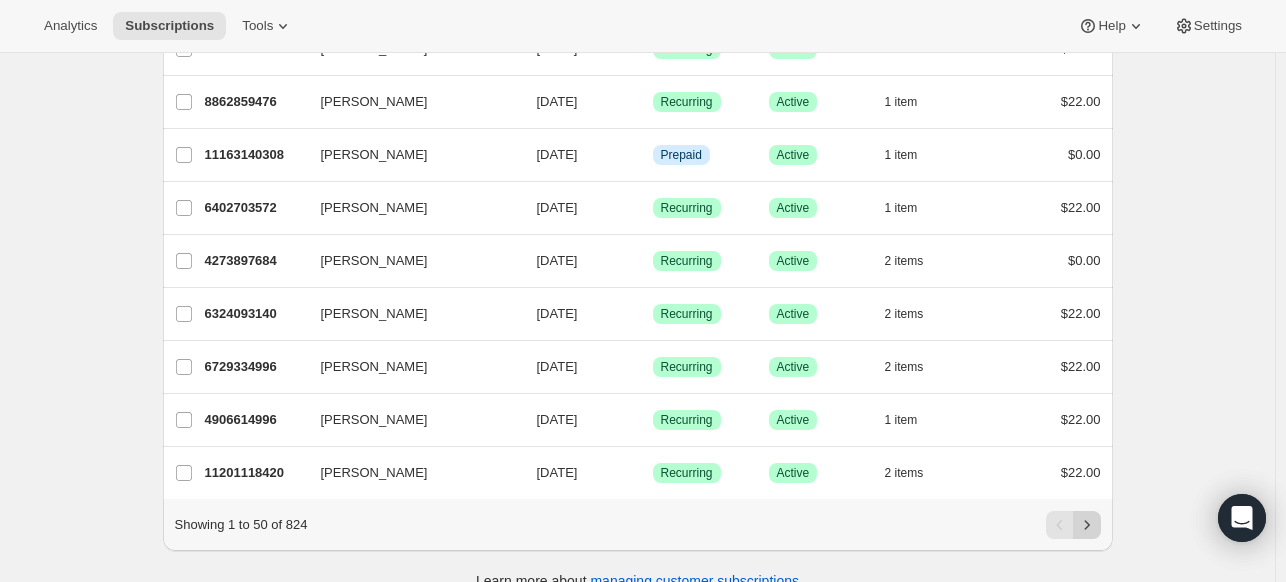 click 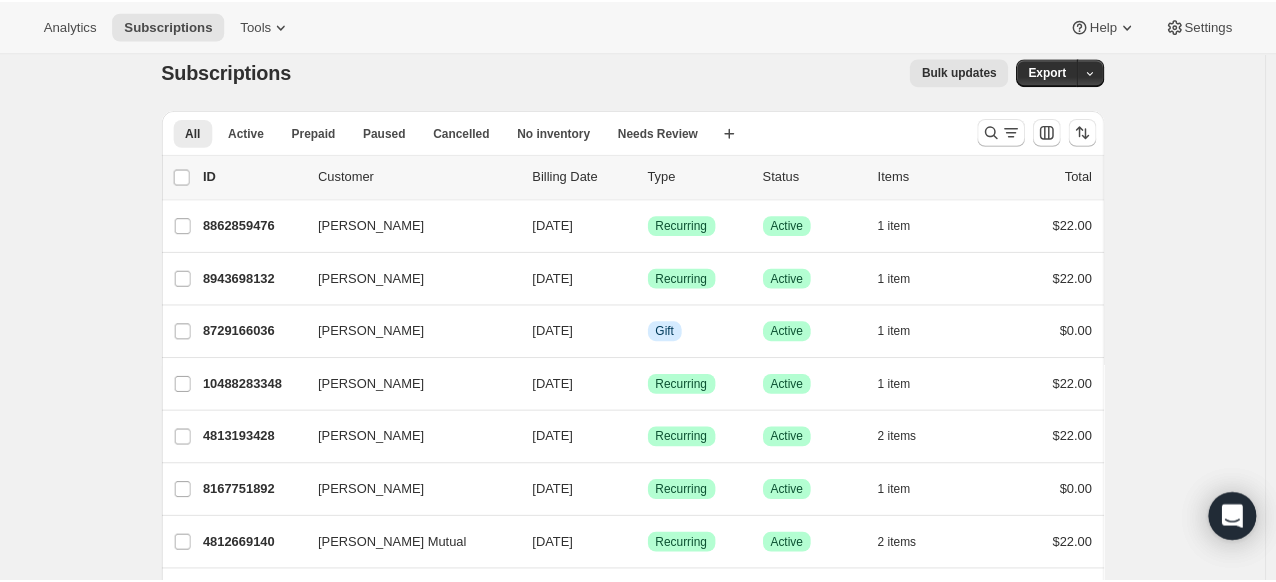 scroll, scrollTop: 0, scrollLeft: 0, axis: both 